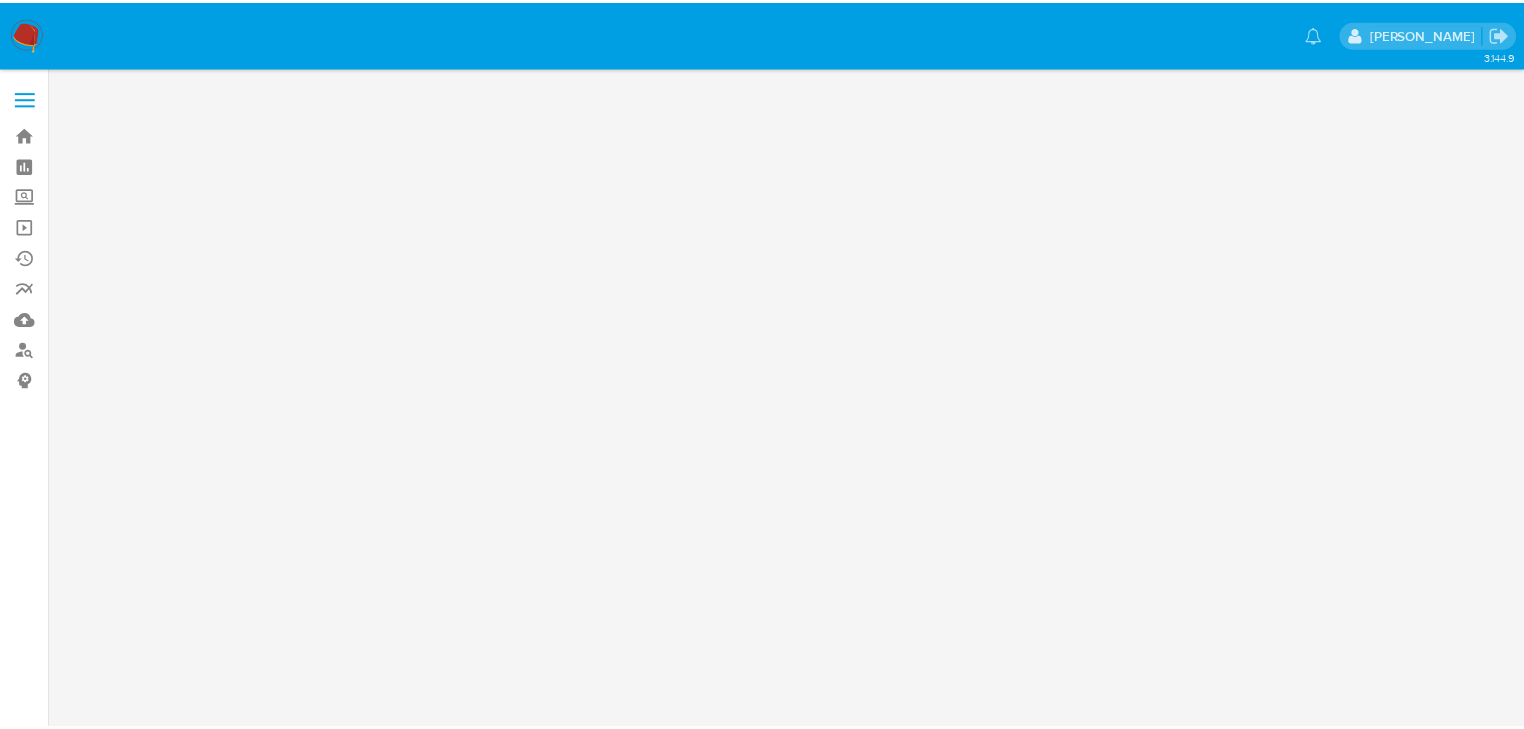 scroll, scrollTop: 0, scrollLeft: 0, axis: both 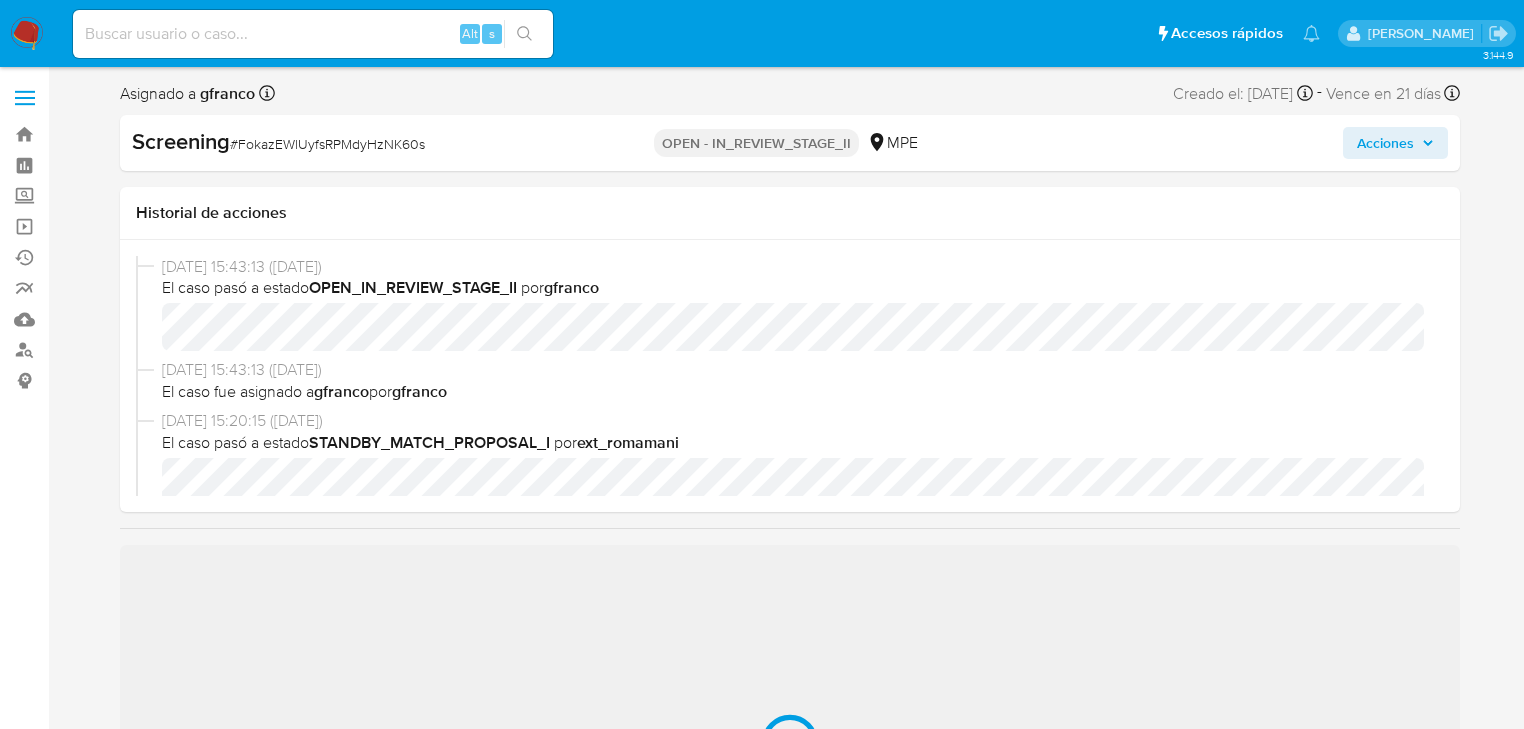 select on "10" 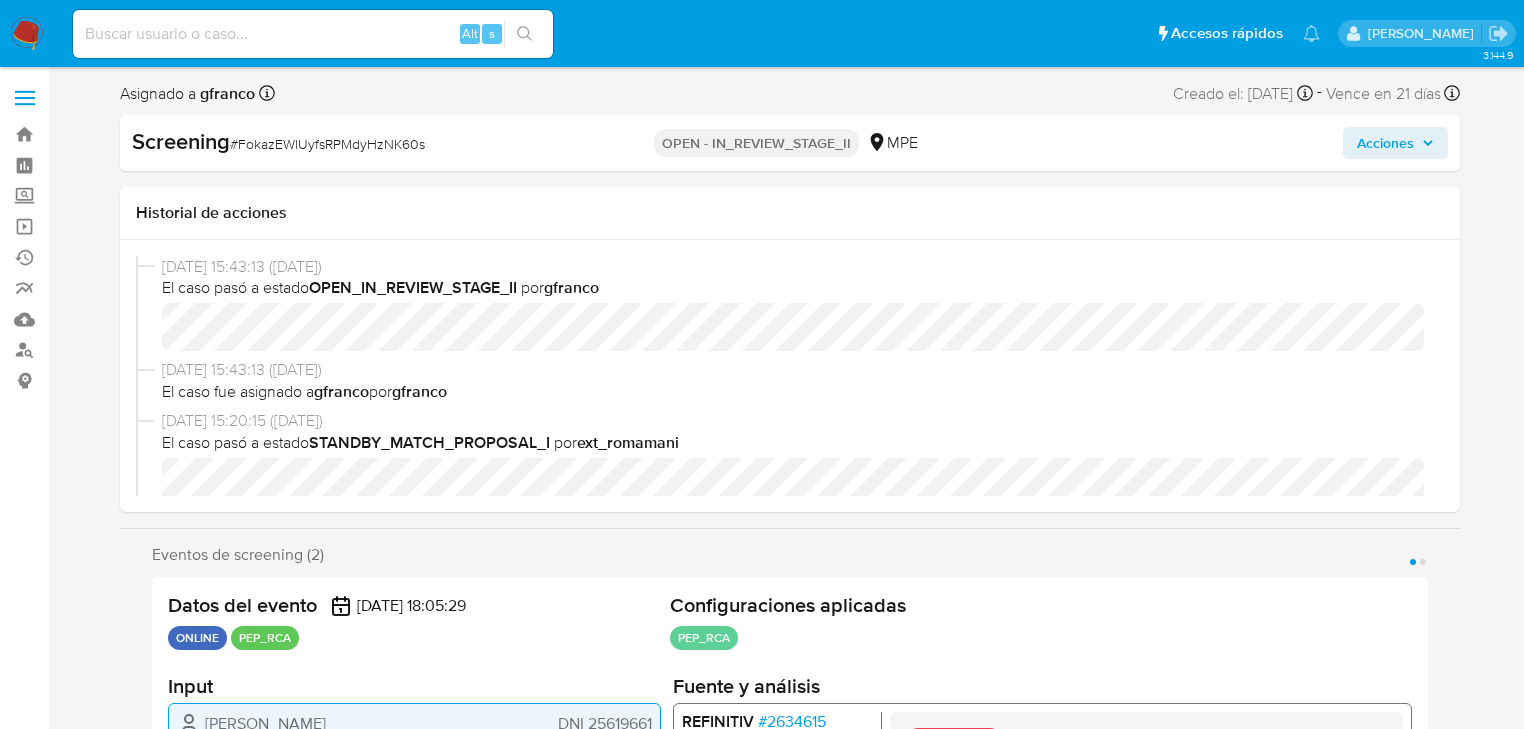 click on "ext_romamani" at bounding box center (628, 442) 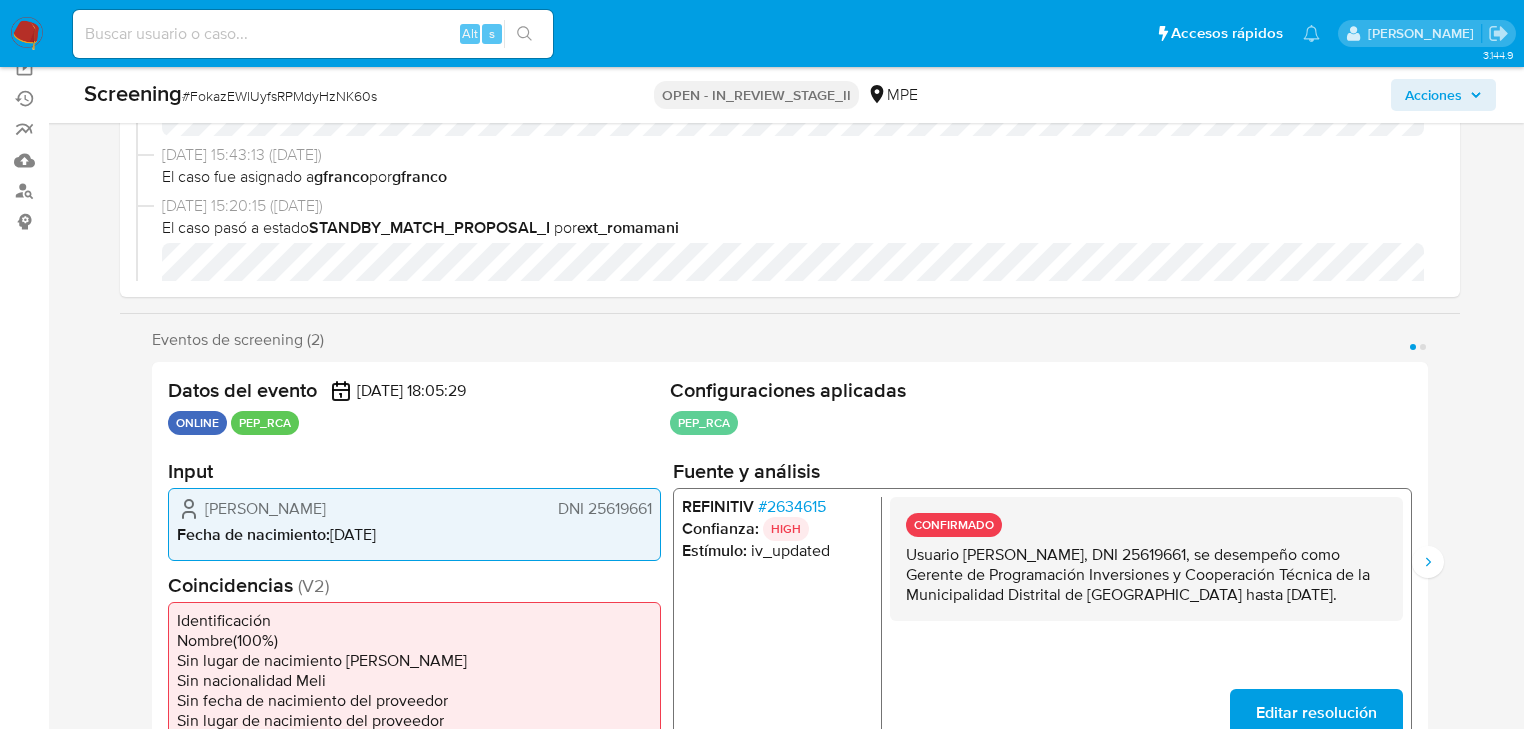 scroll, scrollTop: 160, scrollLeft: 0, axis: vertical 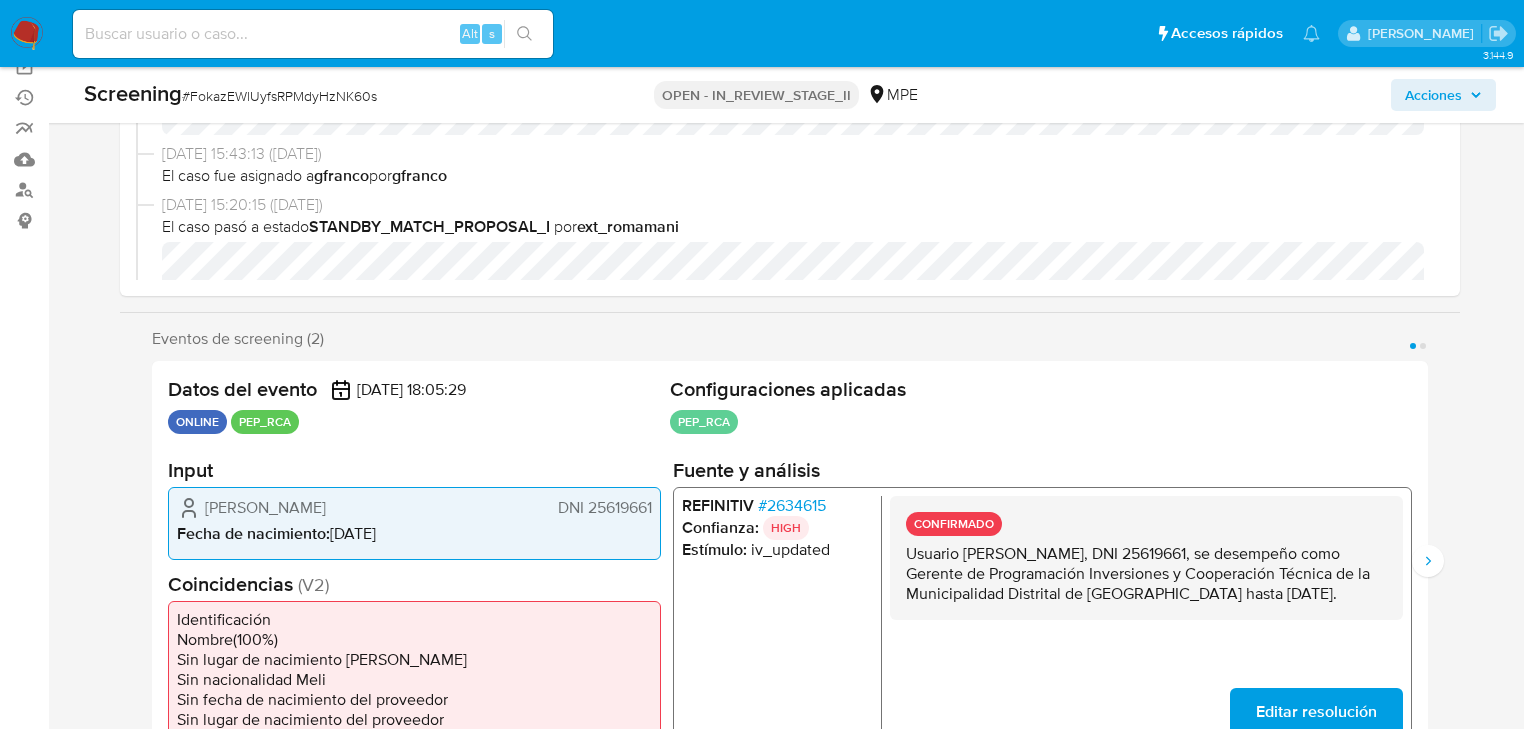 click on "CONFIRMADO Usuario Víctor Alberto Torres Bermúdez, DNI 25619661, se desempeño como Gerente de Programación Inversiones y Cooperación Técnica de la Municipalidad Distrital de Bellavista hasta Agosto de 2023. Editar resolución" at bounding box center (1146, 616) 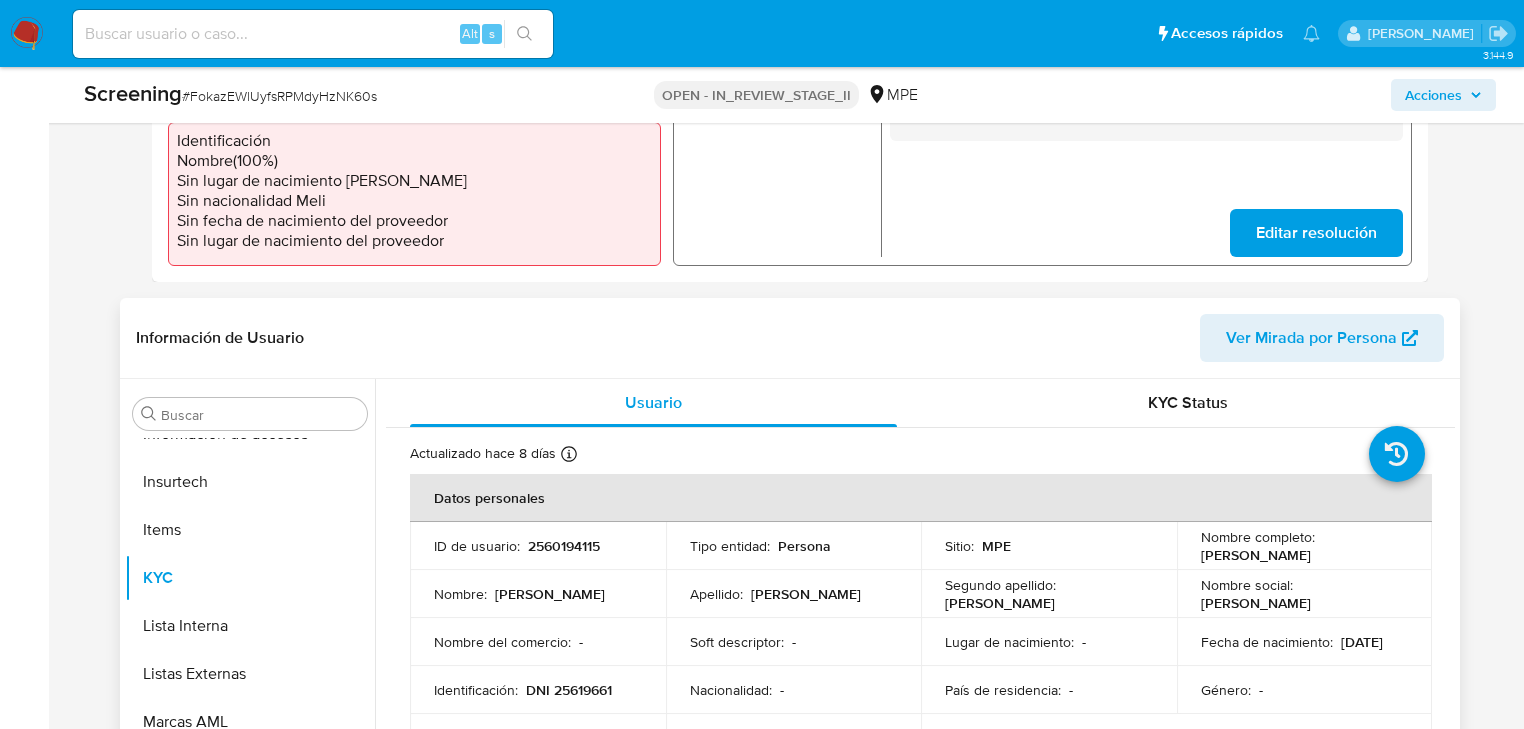 scroll, scrollTop: 637, scrollLeft: 0, axis: vertical 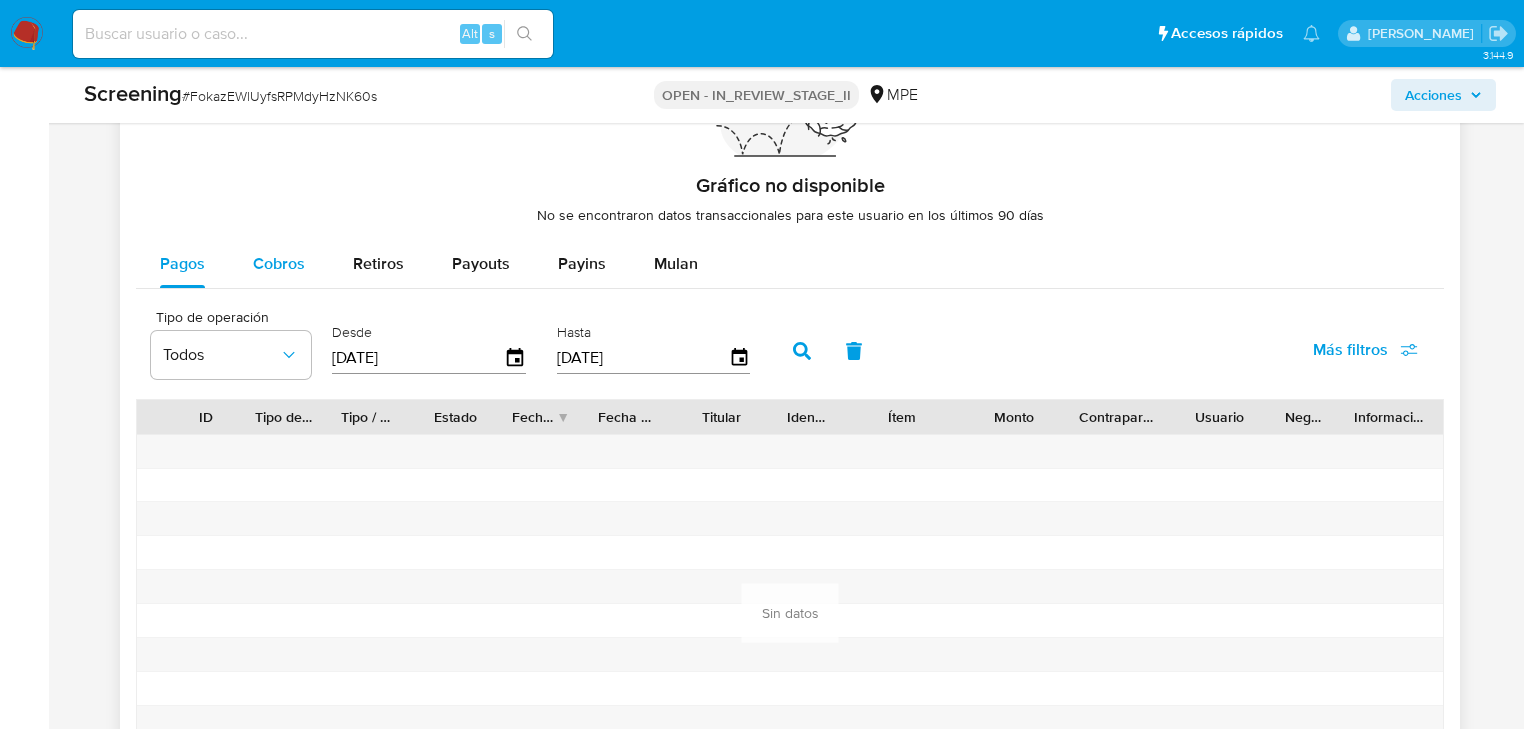 click on "Cobros" at bounding box center [279, 263] 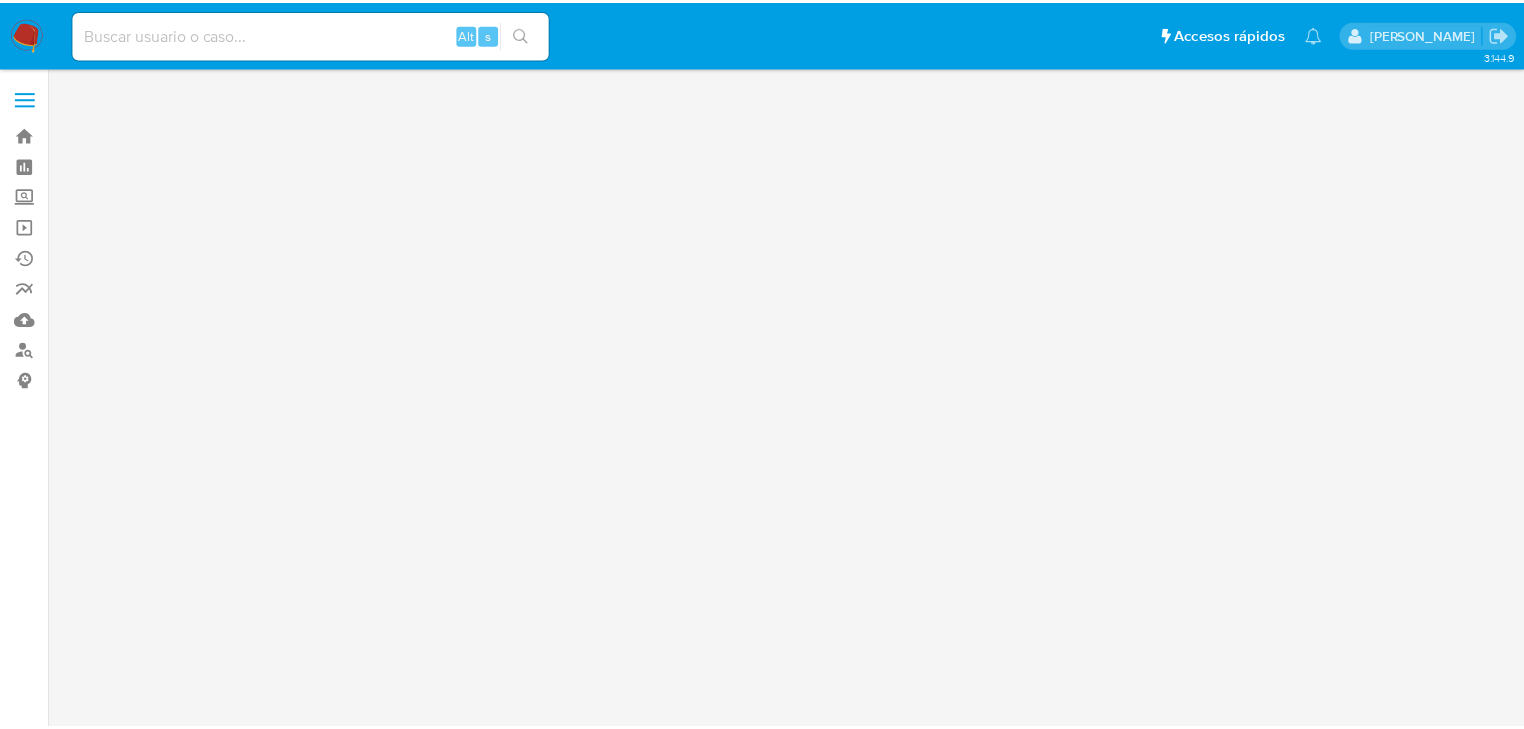 scroll, scrollTop: 0, scrollLeft: 0, axis: both 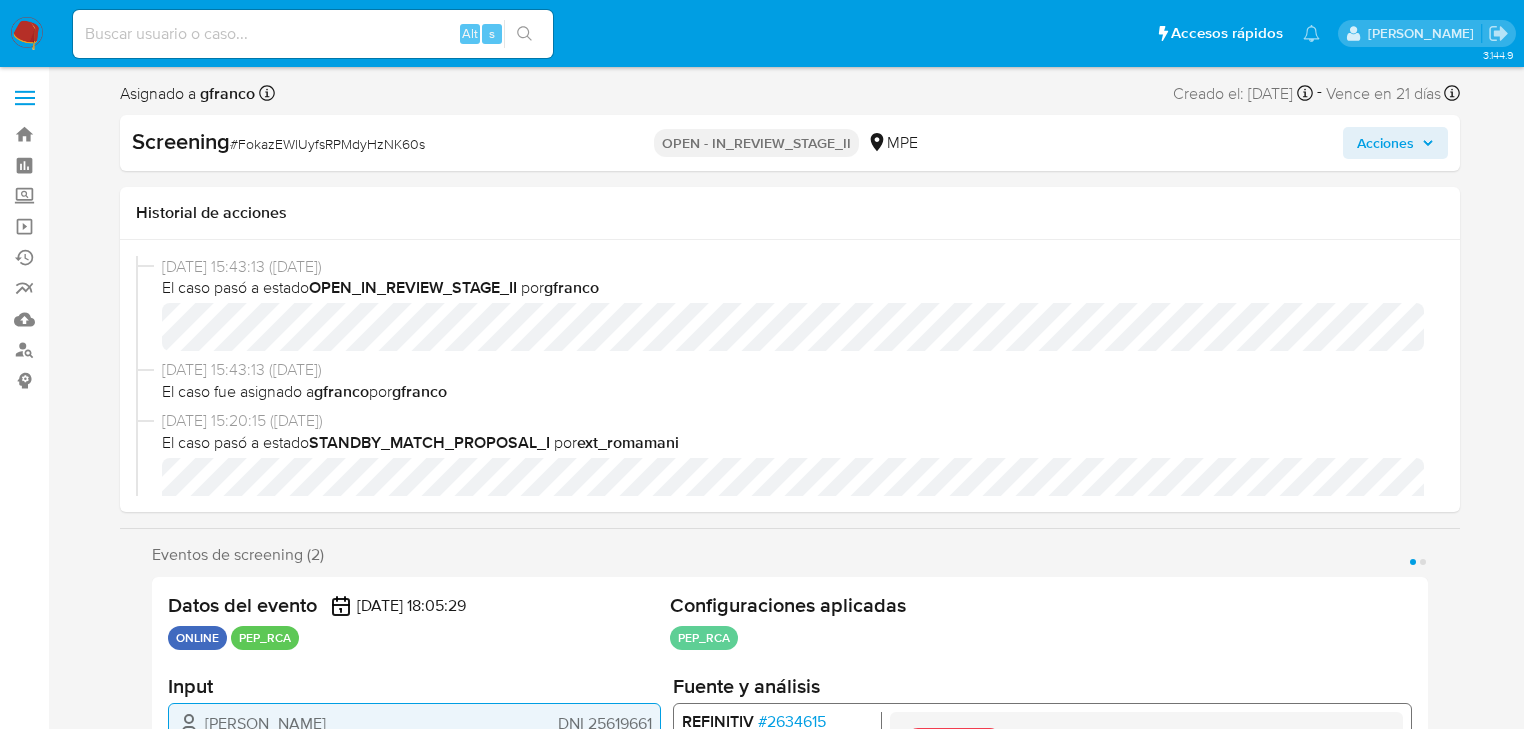 select on "10" 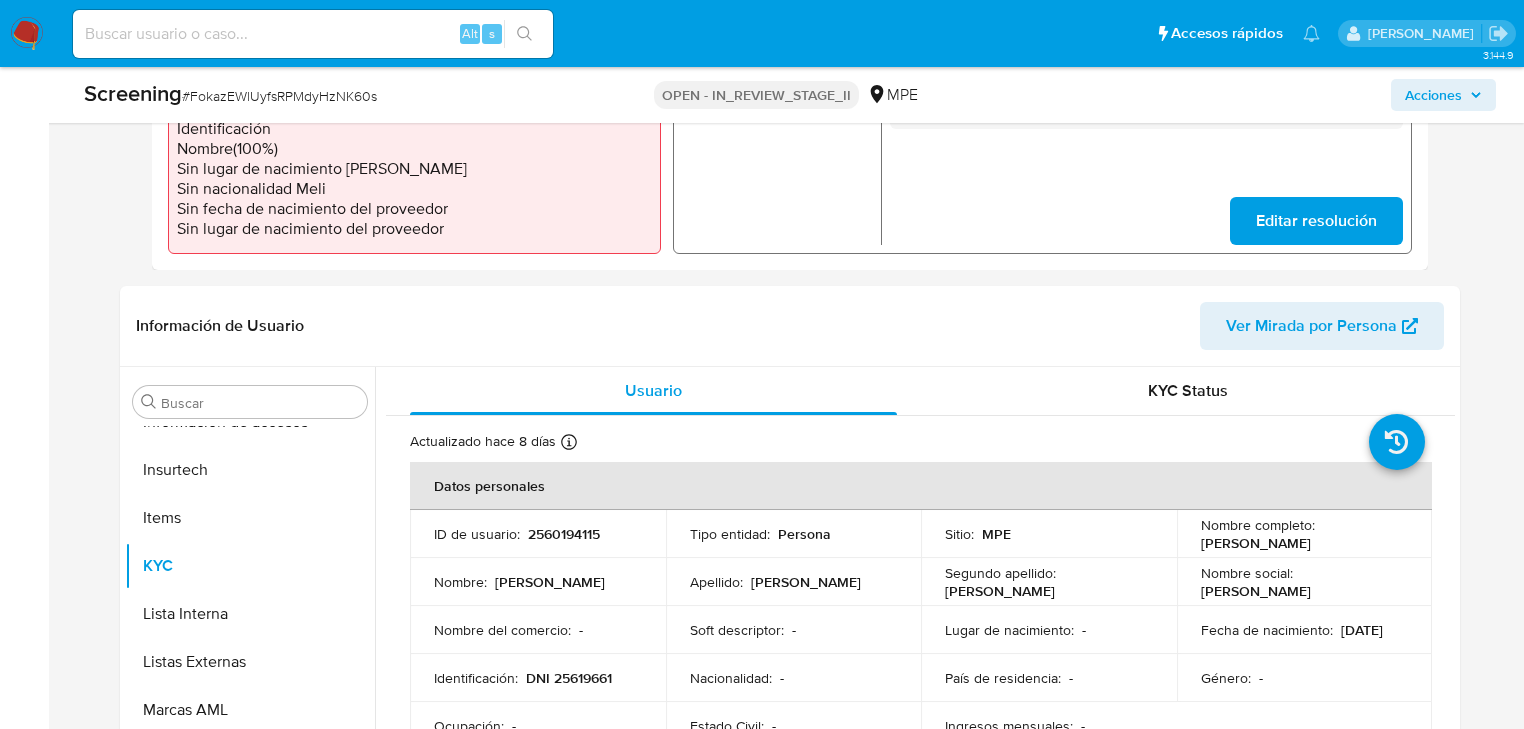 scroll, scrollTop: 0, scrollLeft: 0, axis: both 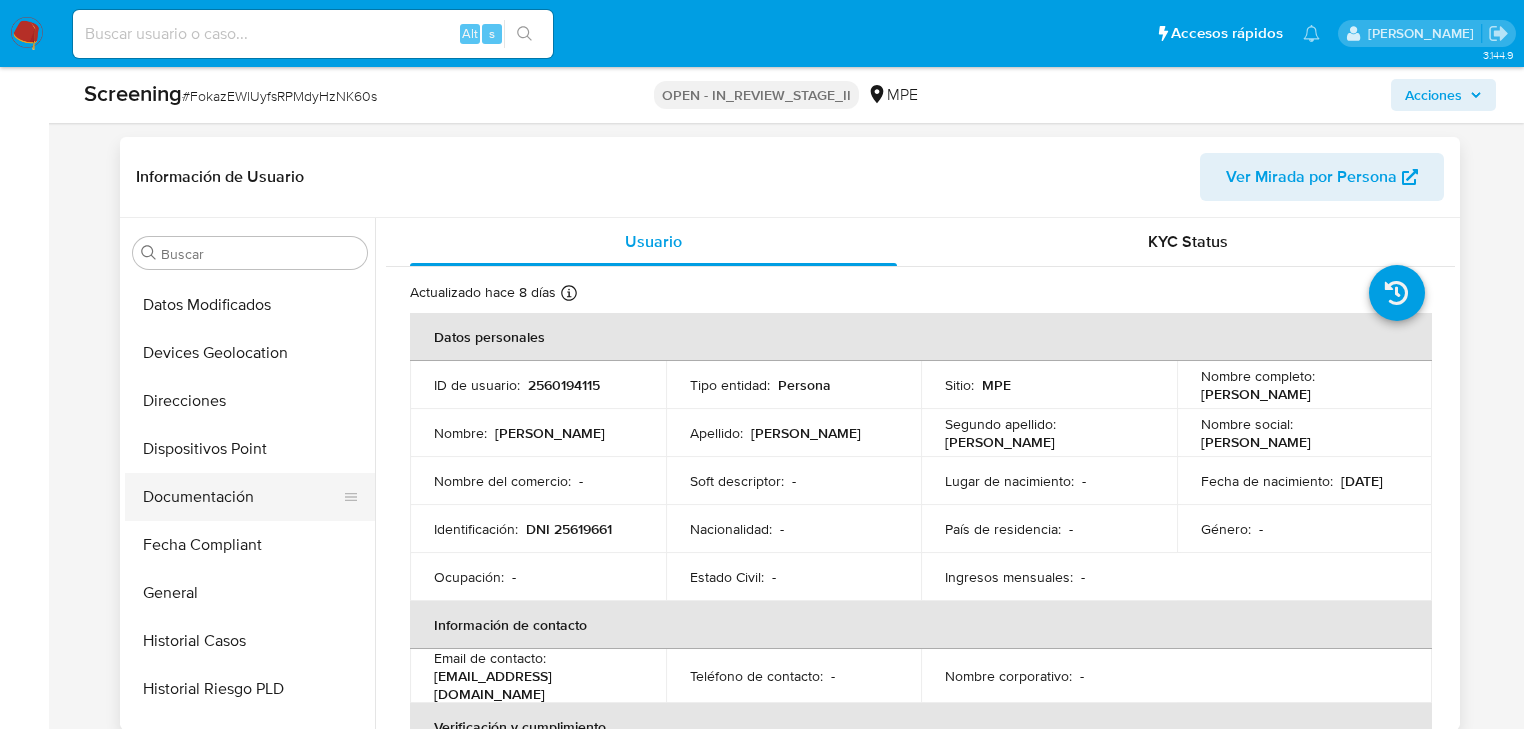 click on "Documentación" at bounding box center [242, 497] 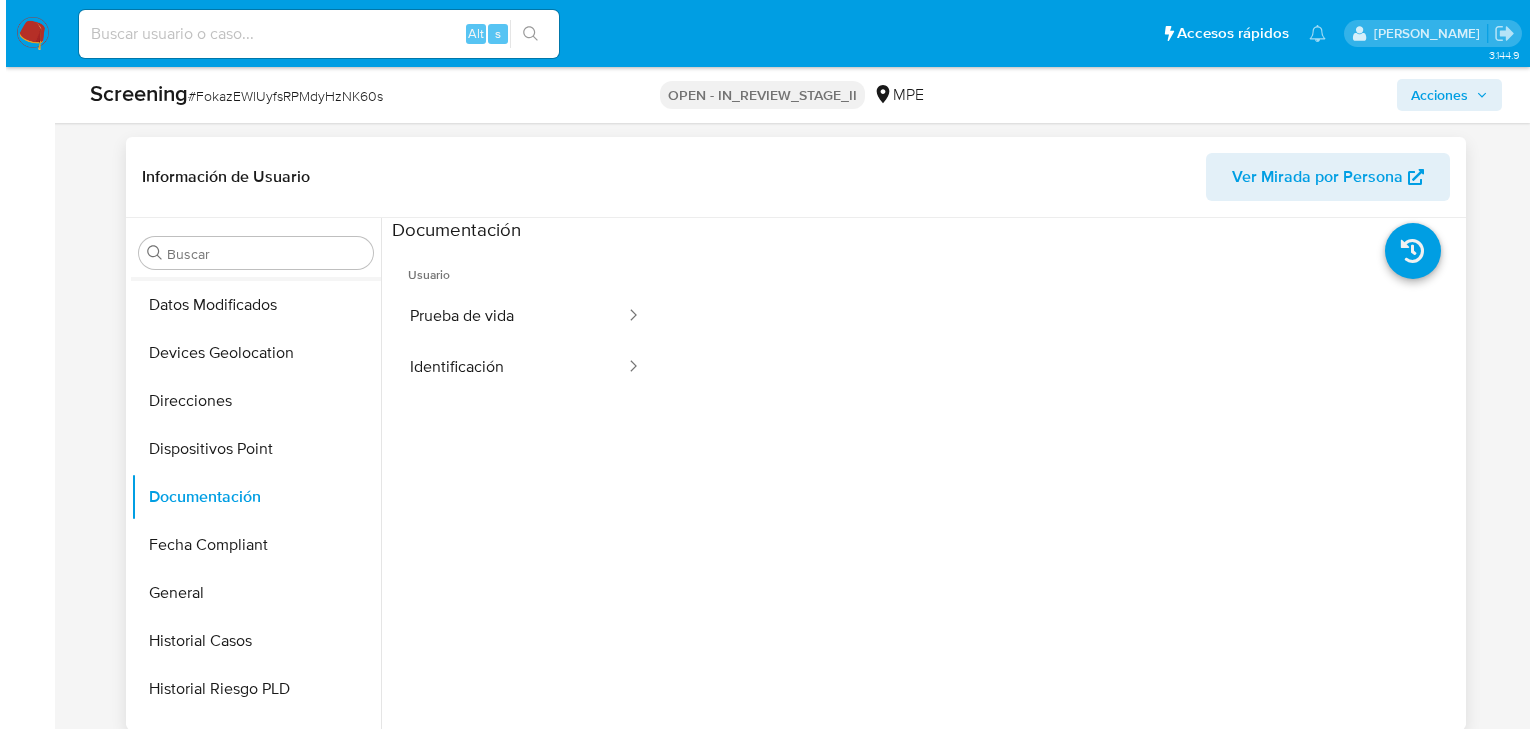 scroll, scrollTop: 0, scrollLeft: 0, axis: both 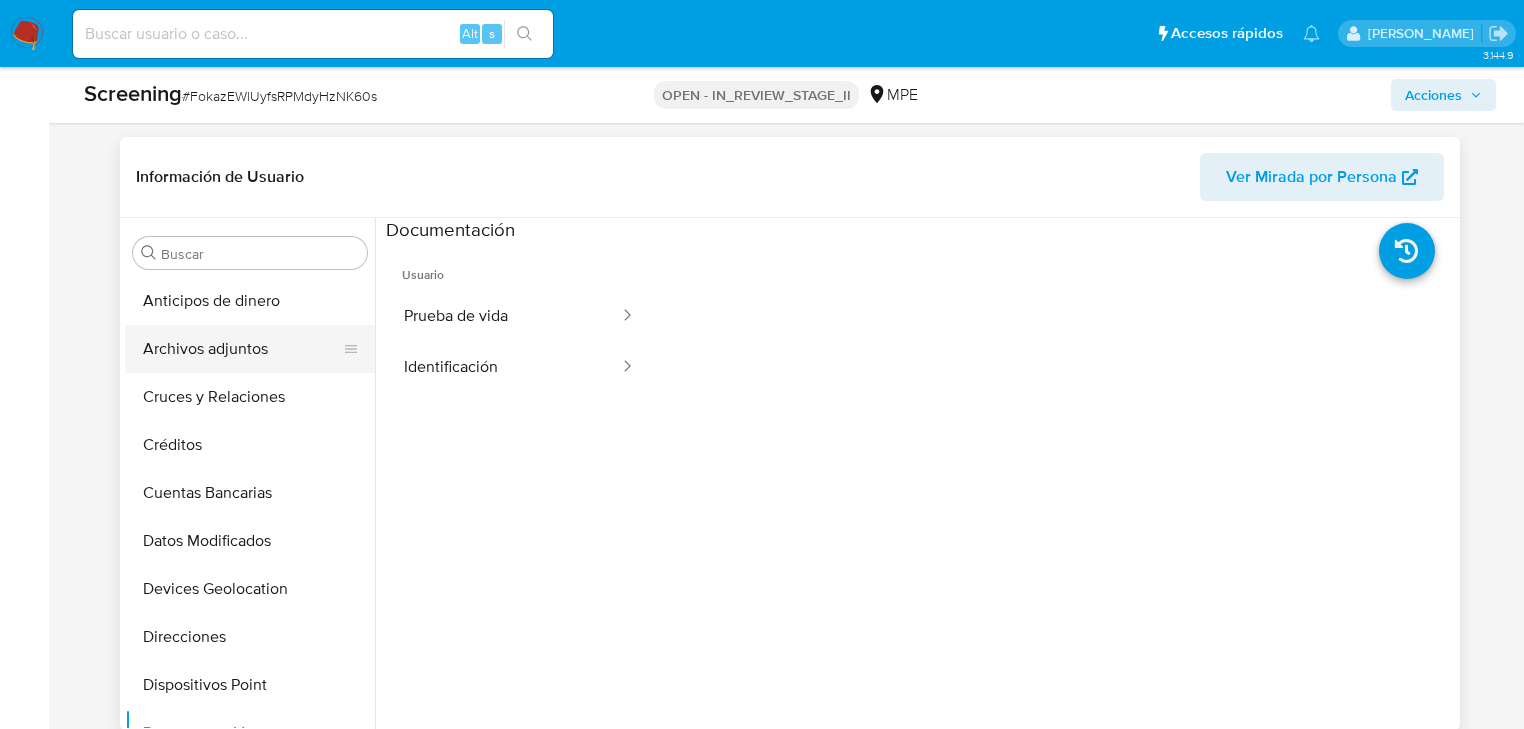 click on "Archivos adjuntos" at bounding box center (242, 349) 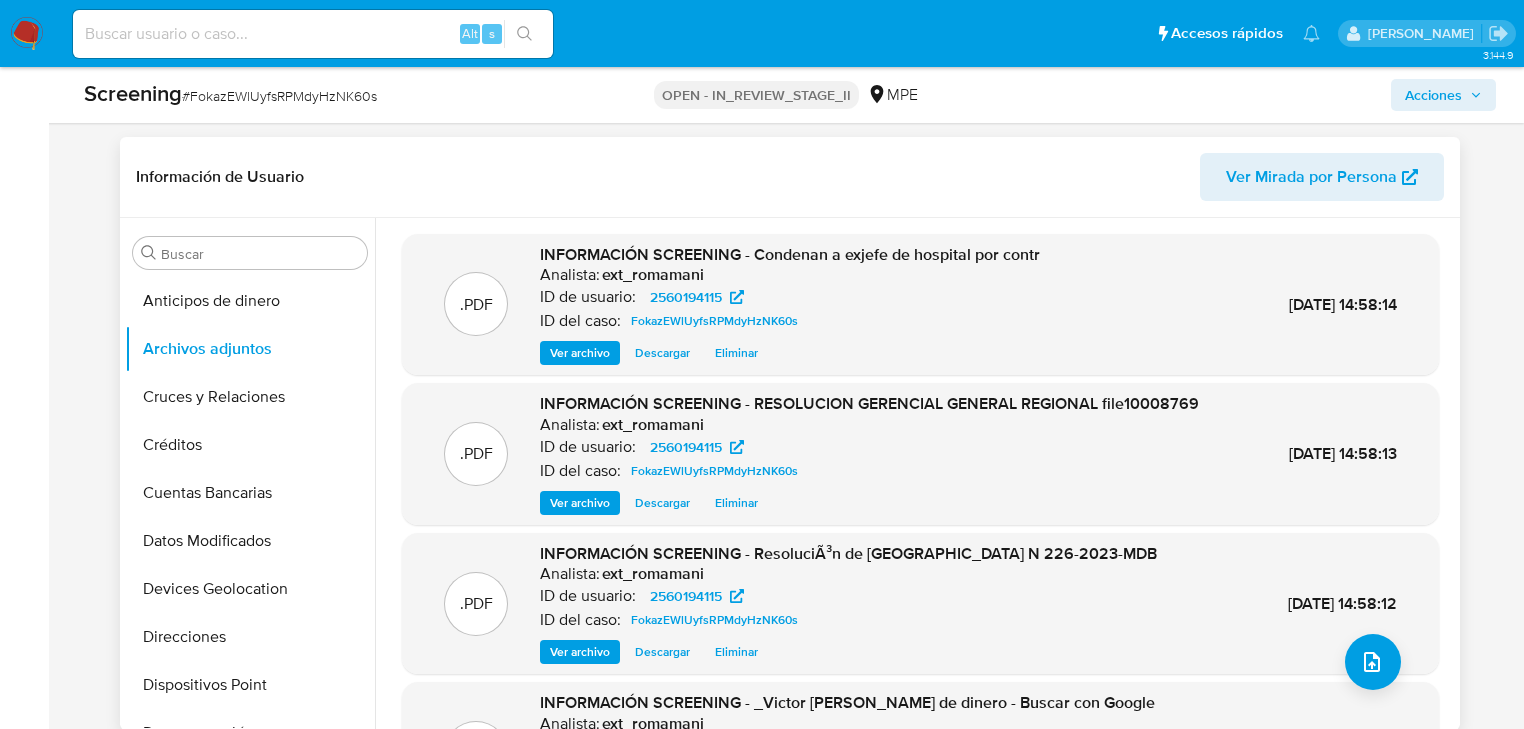 click on "Ver archivo" at bounding box center (580, 503) 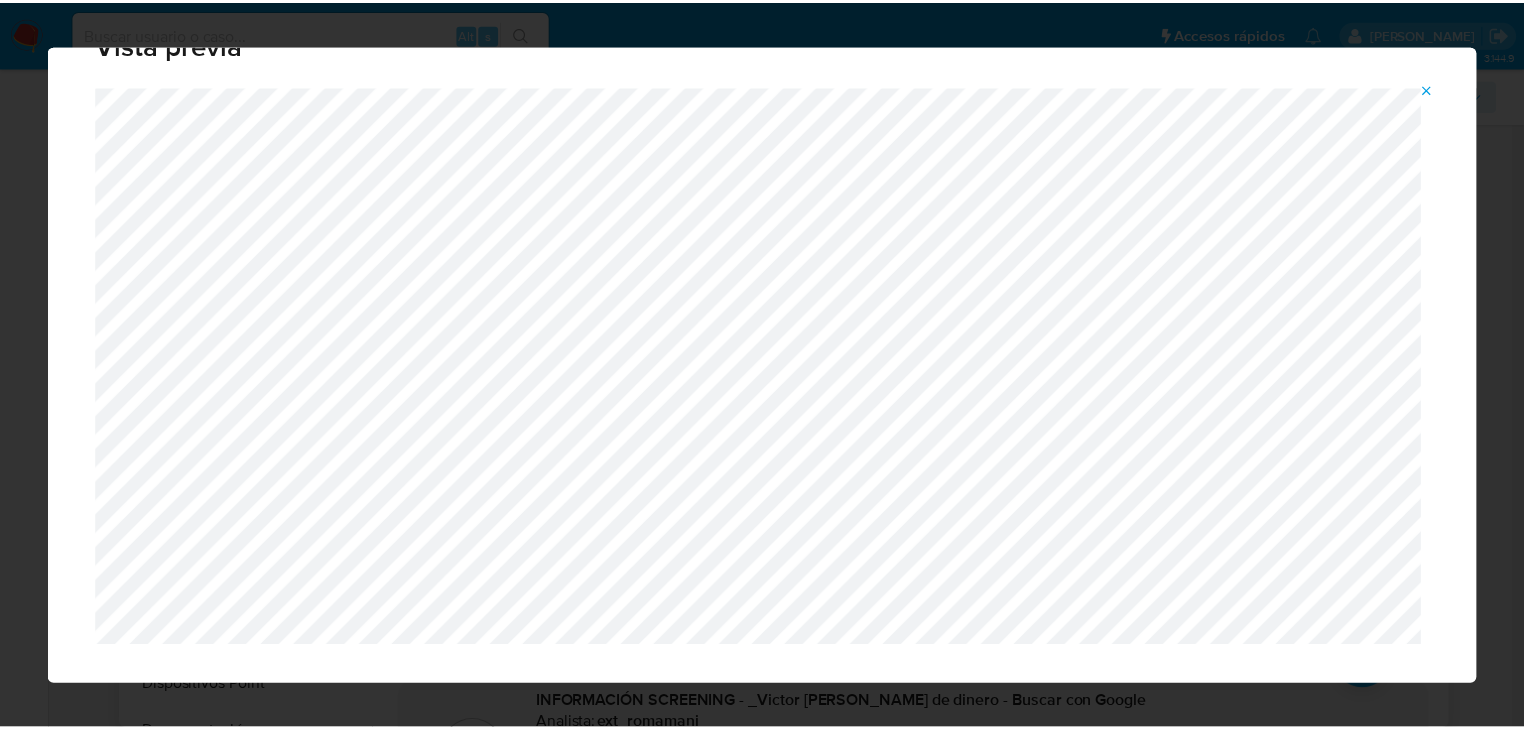 scroll, scrollTop: 80, scrollLeft: 0, axis: vertical 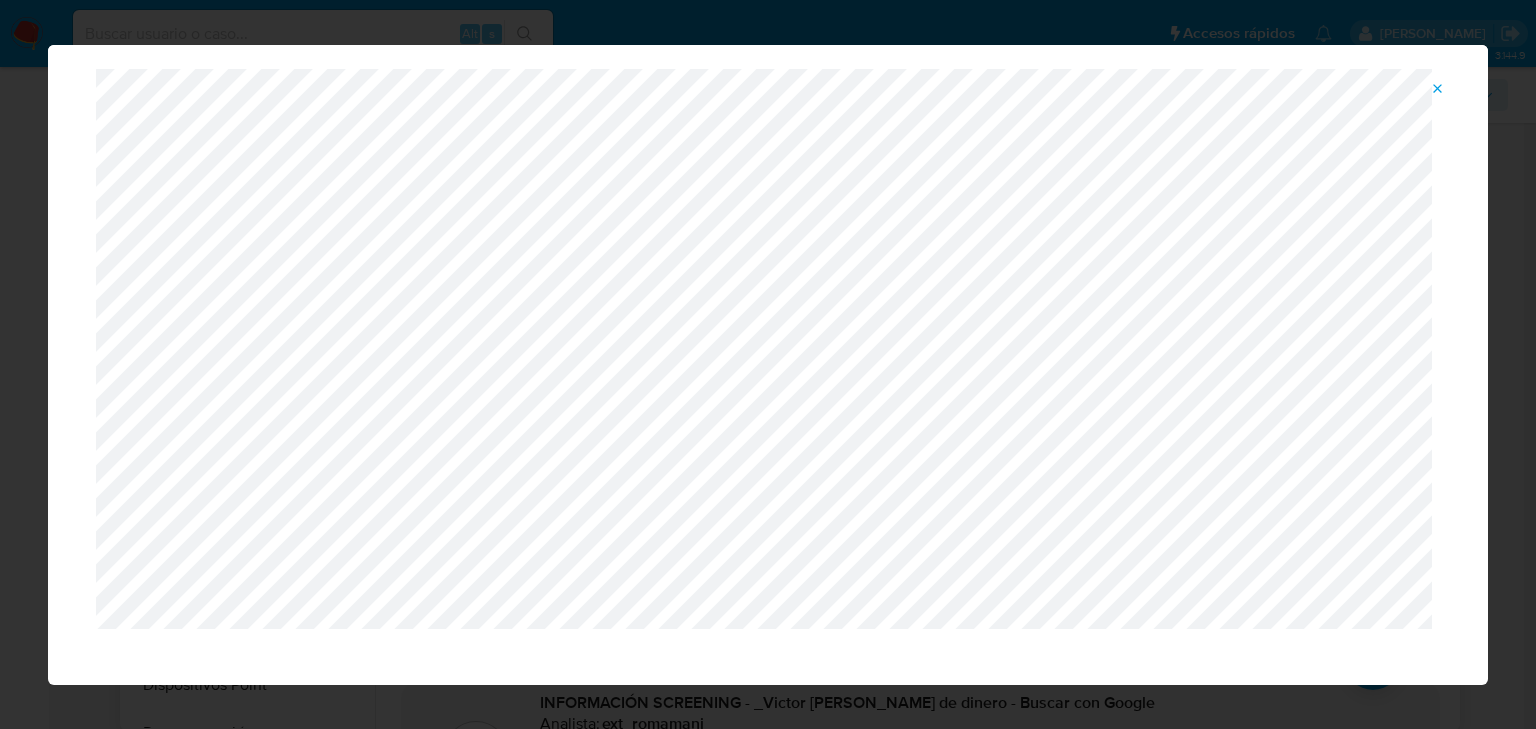 click 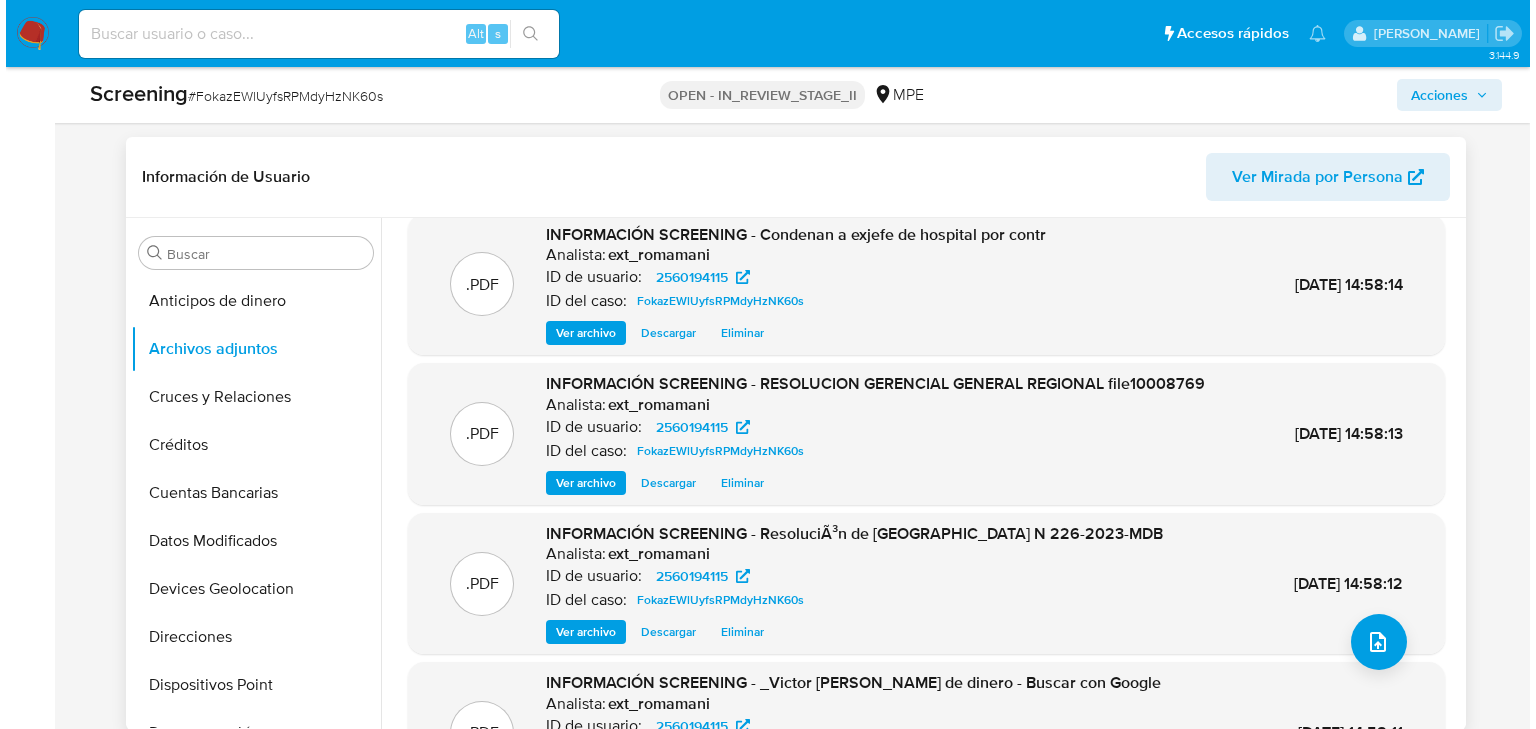scroll, scrollTop: 80, scrollLeft: 0, axis: vertical 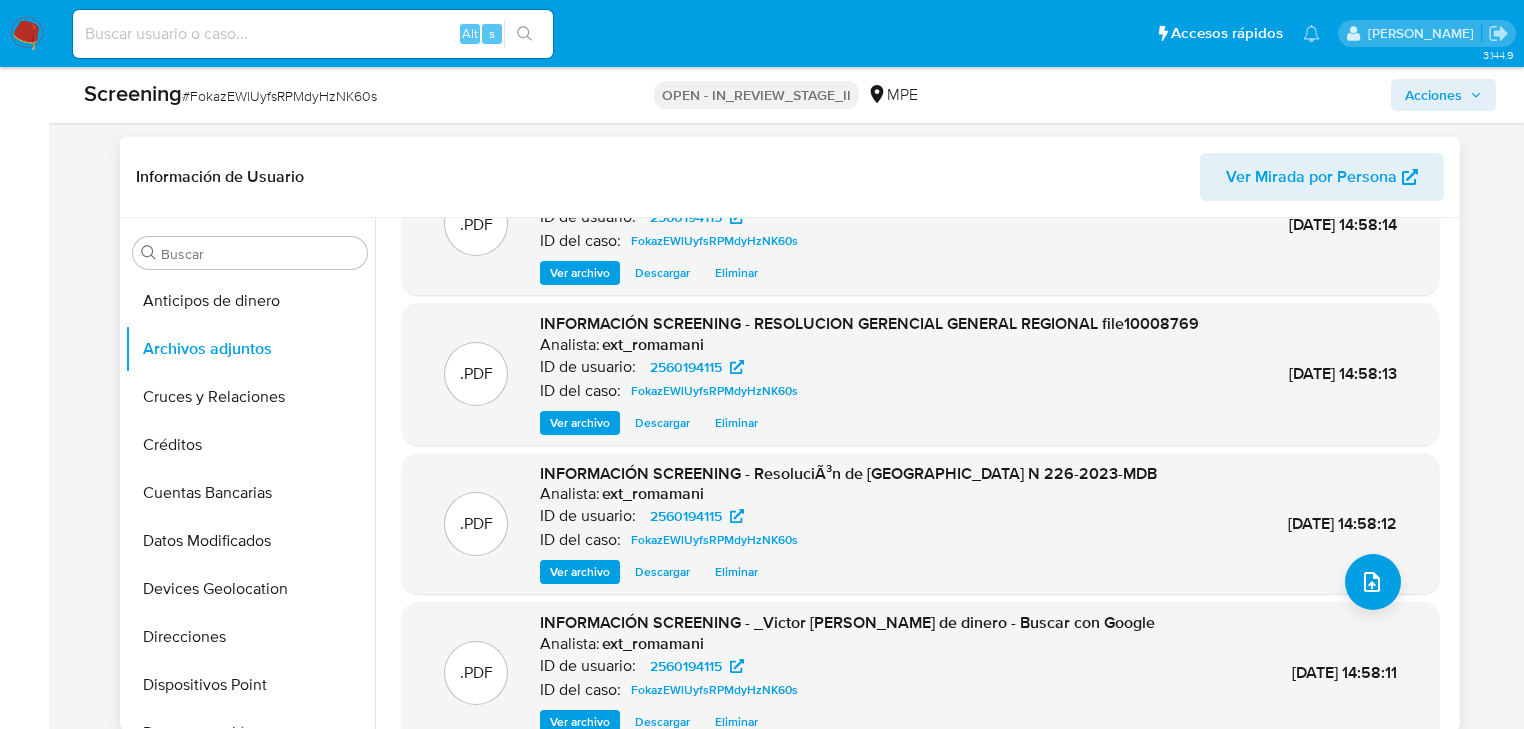click on "Ver archivo" at bounding box center (580, 572) 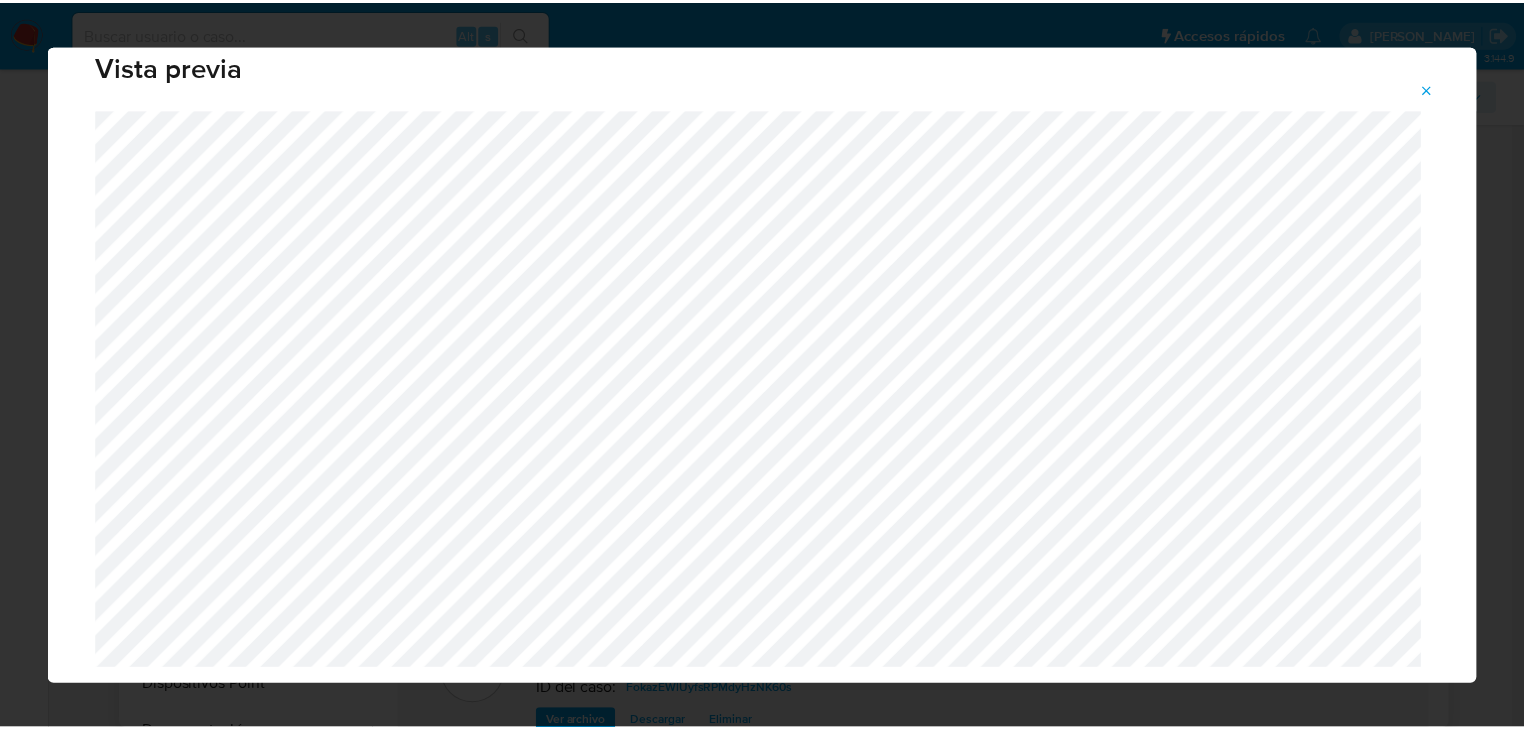 scroll, scrollTop: 0, scrollLeft: 0, axis: both 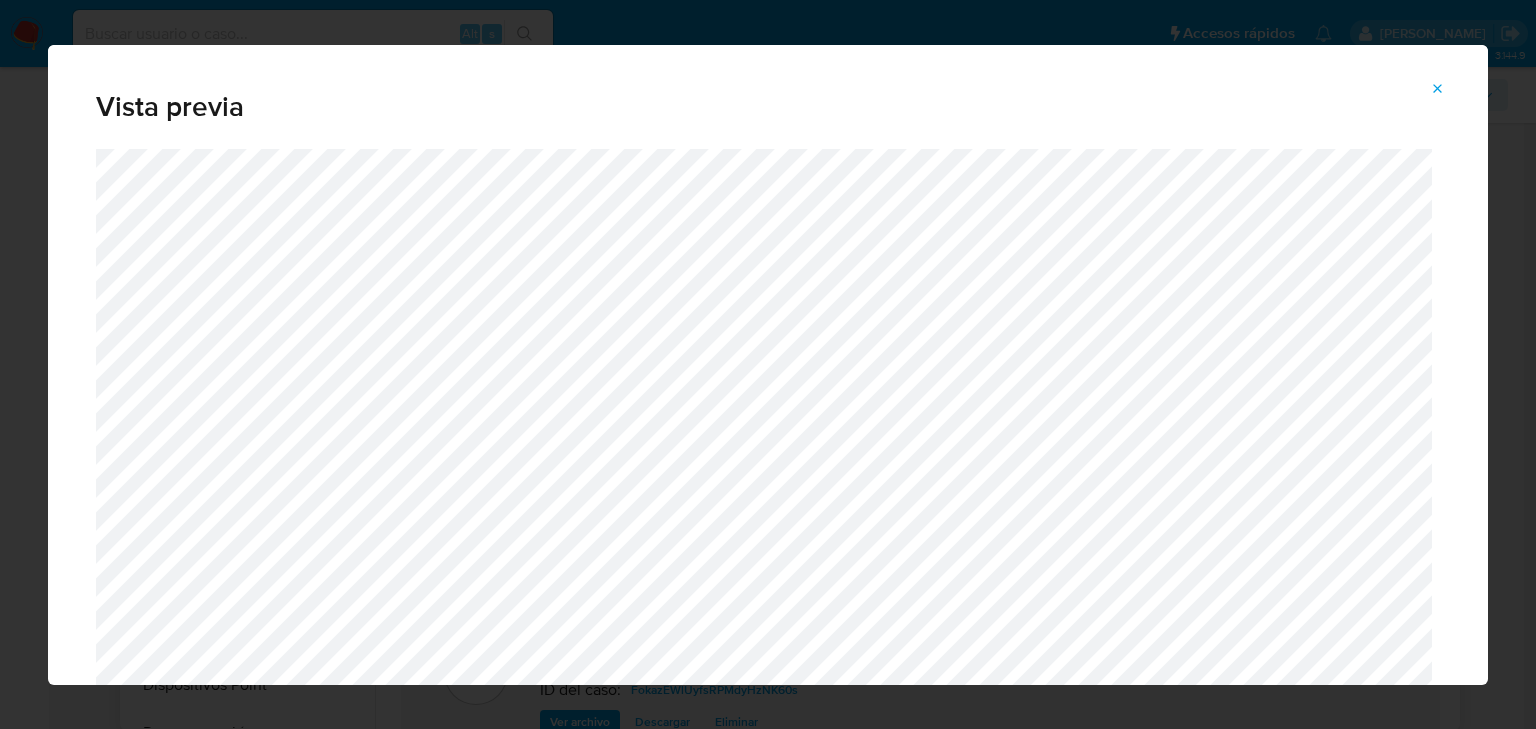 click 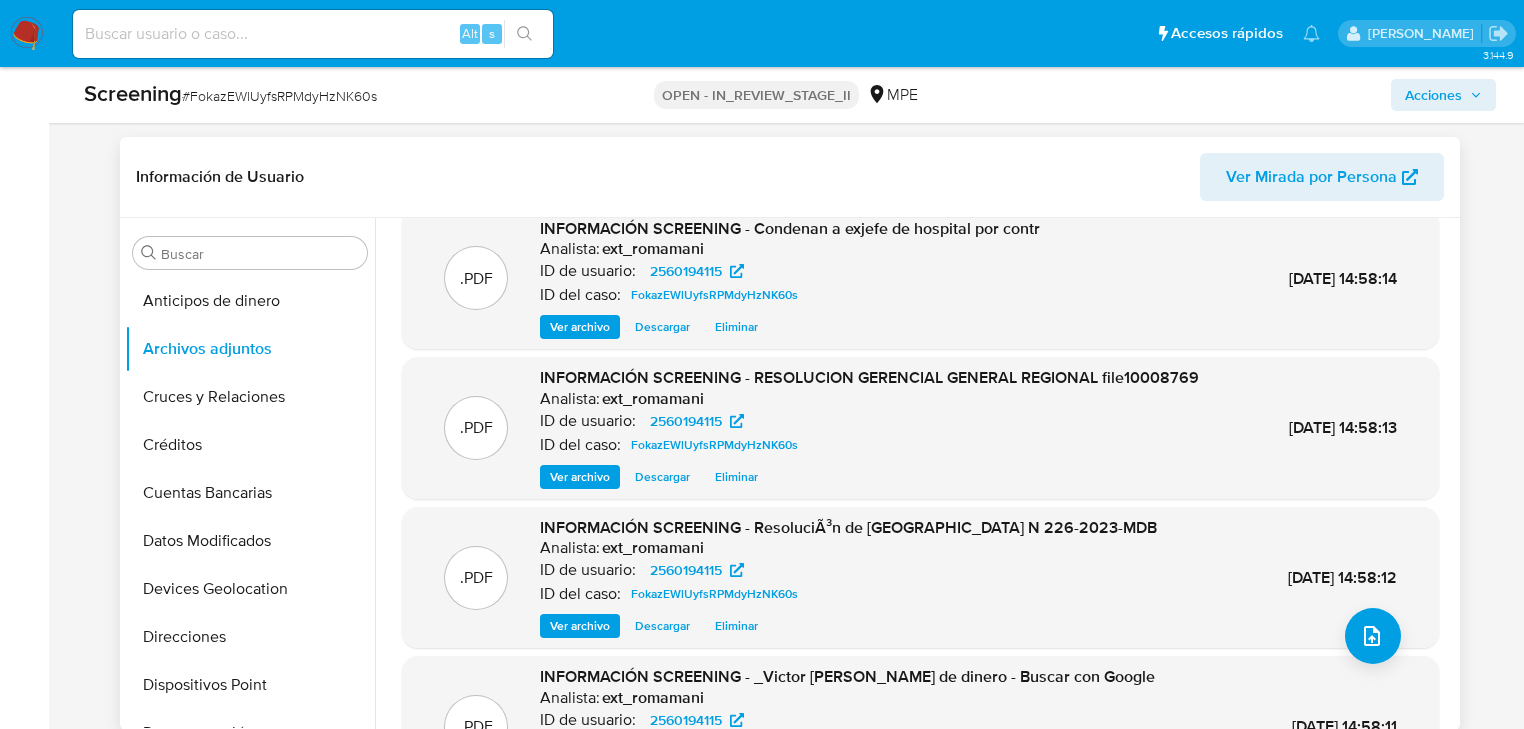 scroll, scrollTop: 0, scrollLeft: 0, axis: both 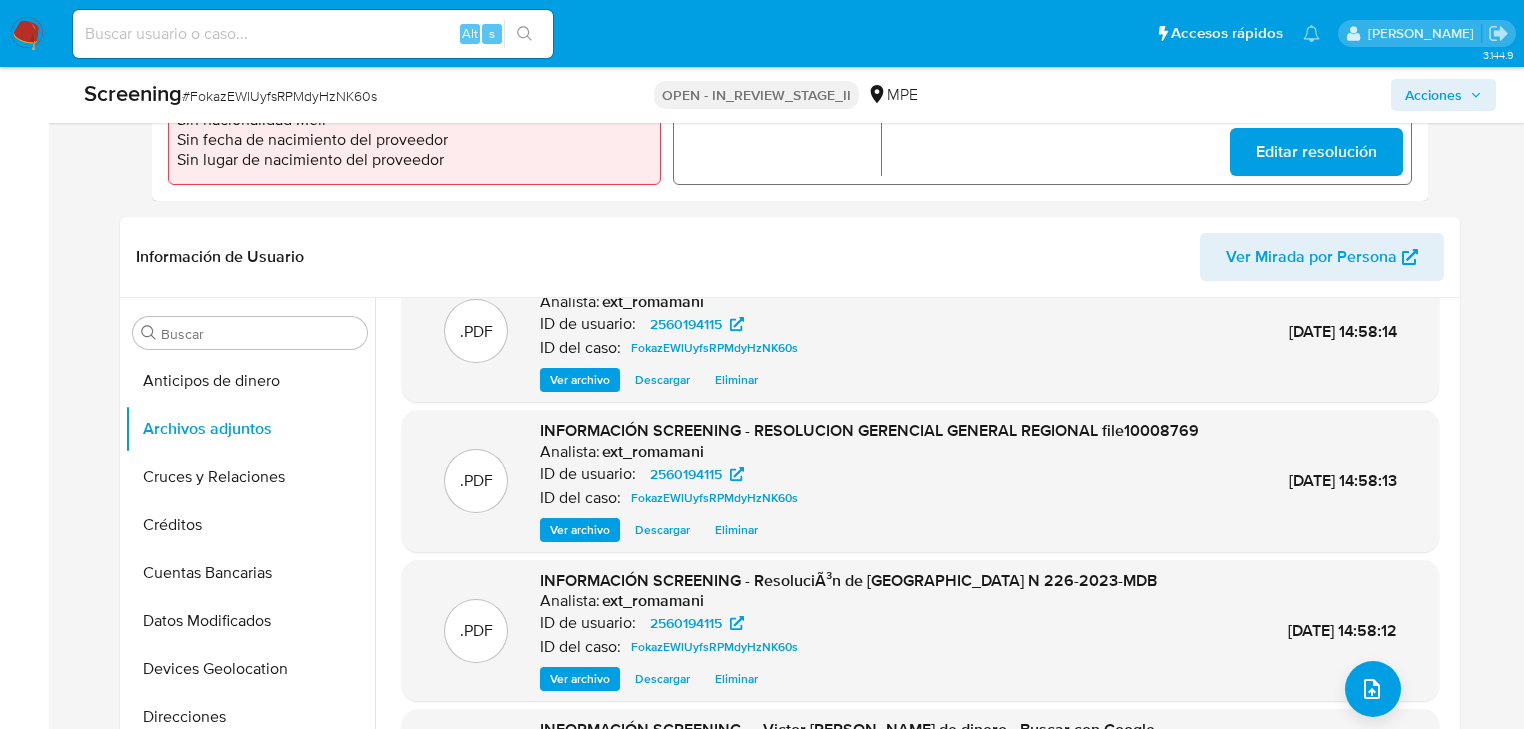 click on "Ver archivo" at bounding box center (580, 679) 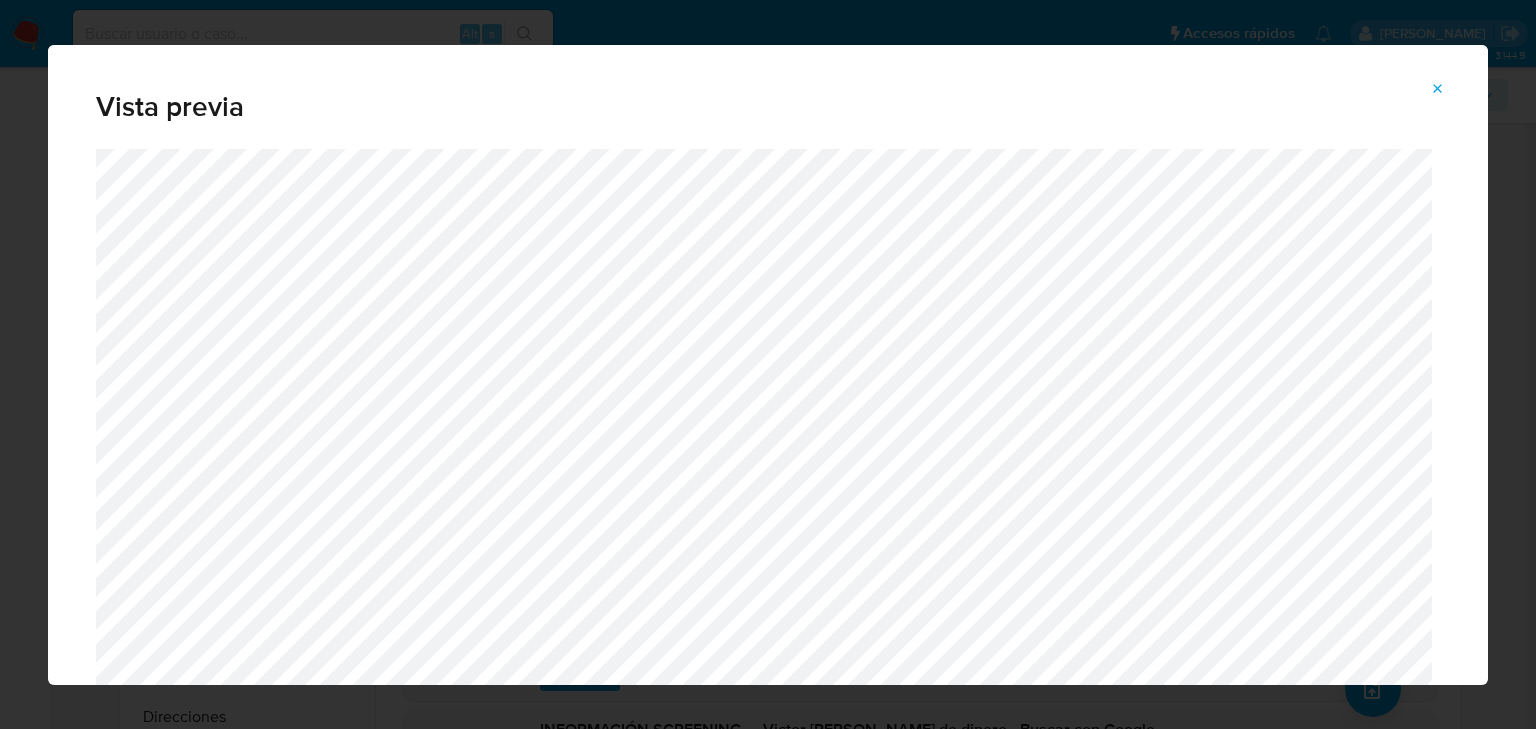 click 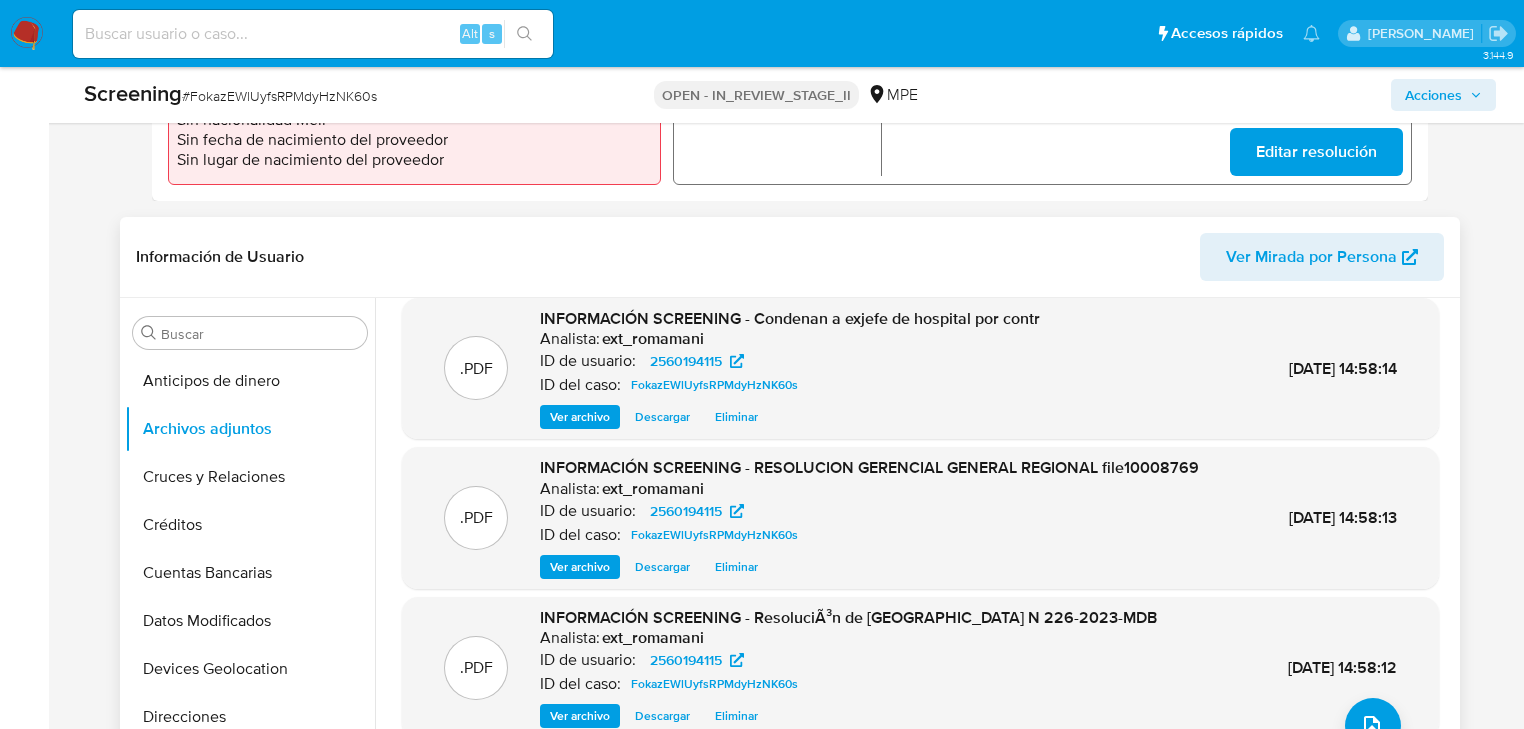 scroll, scrollTop: 0, scrollLeft: 0, axis: both 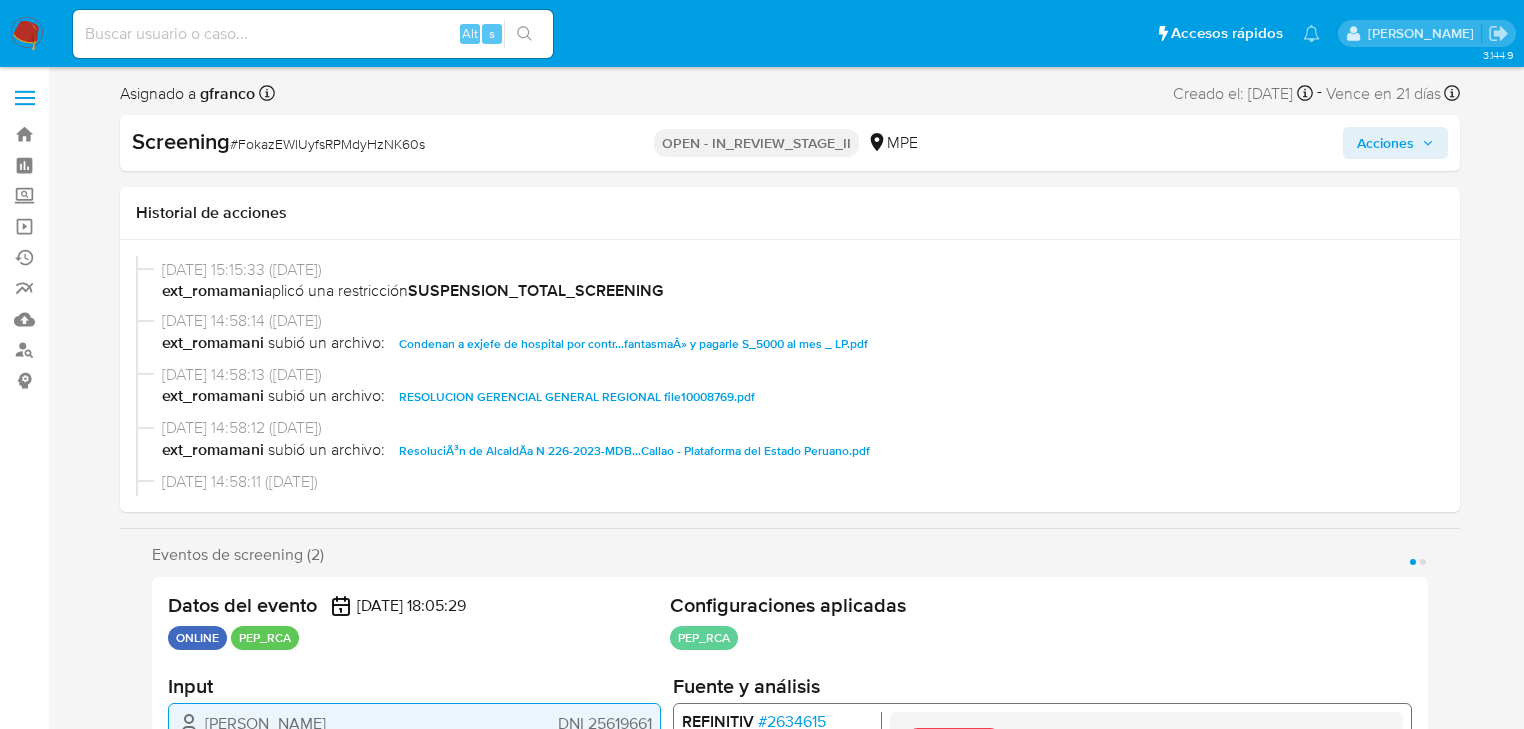 click on "Acciones" at bounding box center (1385, 143) 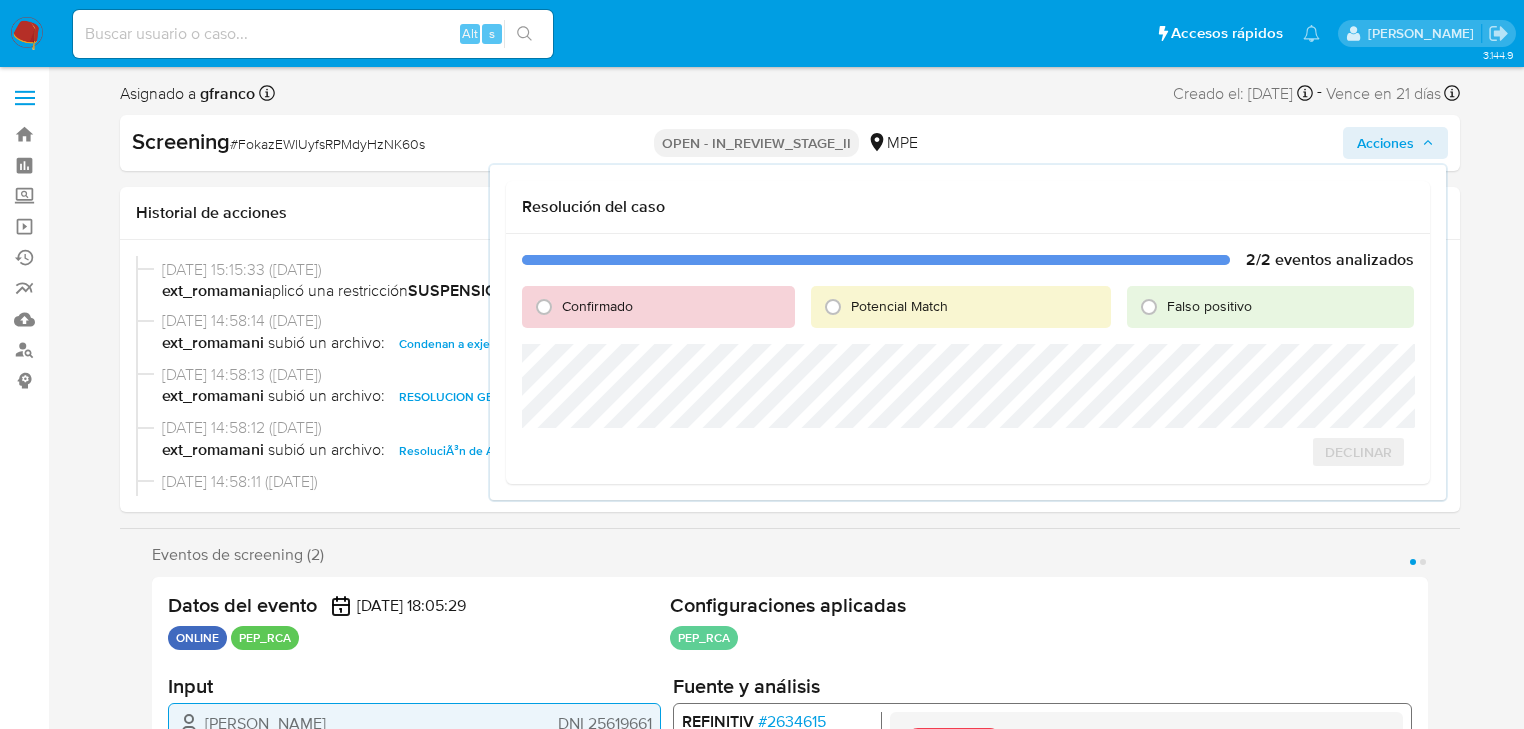 click on "3.144.9 Asignado a   gfranco   Asignado el: 17/07/2025 08:12:55 Creado el: 16/07/2025   Creado el: 16/07/2025 14:31:31 - Vence en 21 días   Vence el 15/08/2025 14:31:32 Screening # FokazEWlUyfsRPMdyHzNK60s OPEN - IN_REVIEW_STAGE_II  MPE Acciones Resolución del caso 2/2 eventos analizados Confirmado Potencial Match Falso positivo Declinar Historial de acciones 17/07/2025 15:43:13 (hace 8 días) El caso pasó a estado  OPEN_IN_REVIEW_STAGE_II      por  gfranco 17/07/2025 15:43:13 (hace 8 días) El caso fue asignado a  gfranco  por  gfranco 17/07/2025 15:20:15 (hace 8 días) El caso pasó a estado  STANDBY_MATCH_PROPOSAL_I      por  ext_romamani 17/07/2025 15:15:33 (hace 8 días) ext_romamani  aplicó una restricción  SUSPENSION_TOTAL_SCREENING 17/07/2025 14:58:14 (hace 8 días) ext_romamani  subió un archivo: Condenan a exjefe de hospital por contr...fantasmaÂ» y pagarle S_5000 al mes _ LP.pdf 17/07/2025 14:58:13 (hace 8 días) ext_romamani  subió un archivo: 17/07/2025 14:58:12 (hace 8 días) : CUST_ID" at bounding box center (762, 1950) 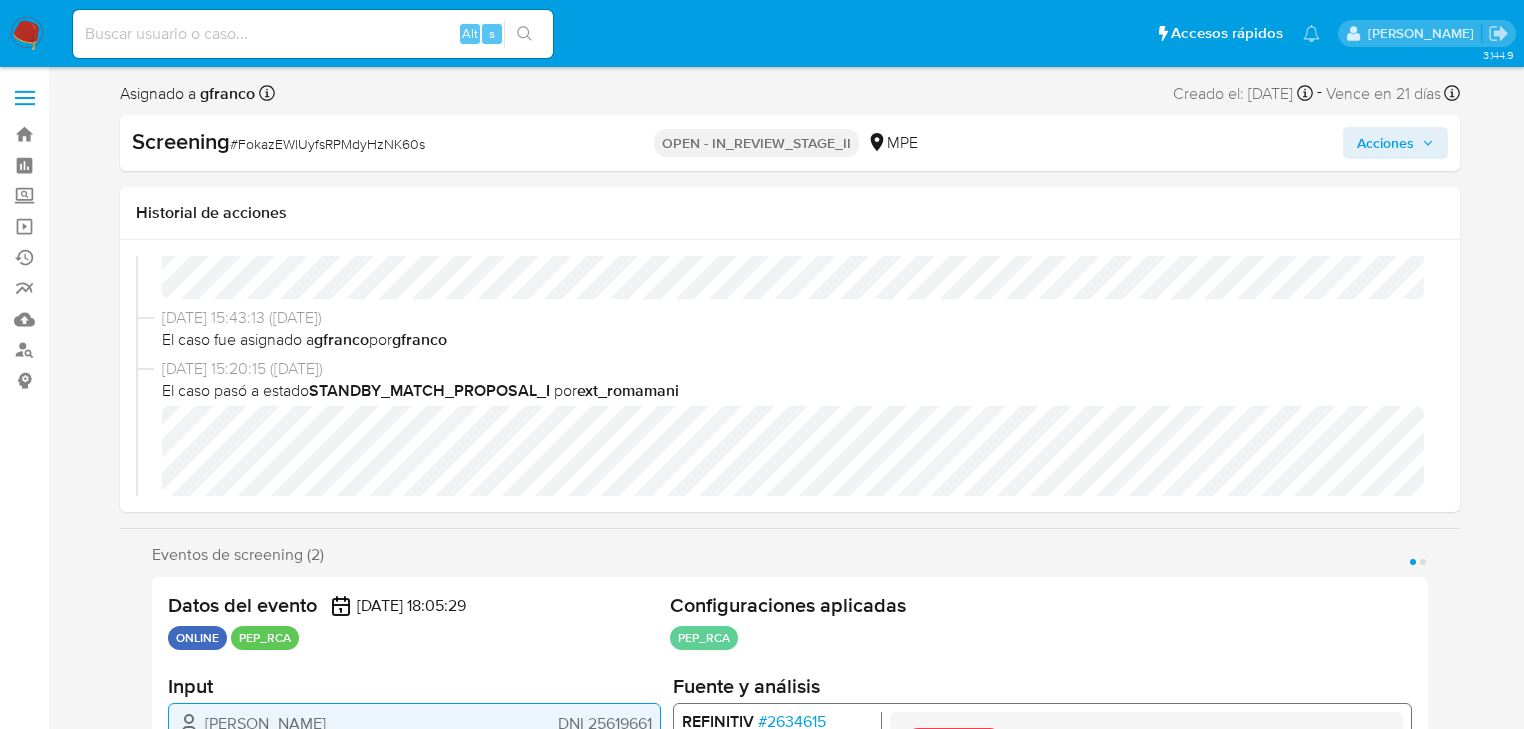 scroll, scrollTop: 80, scrollLeft: 0, axis: vertical 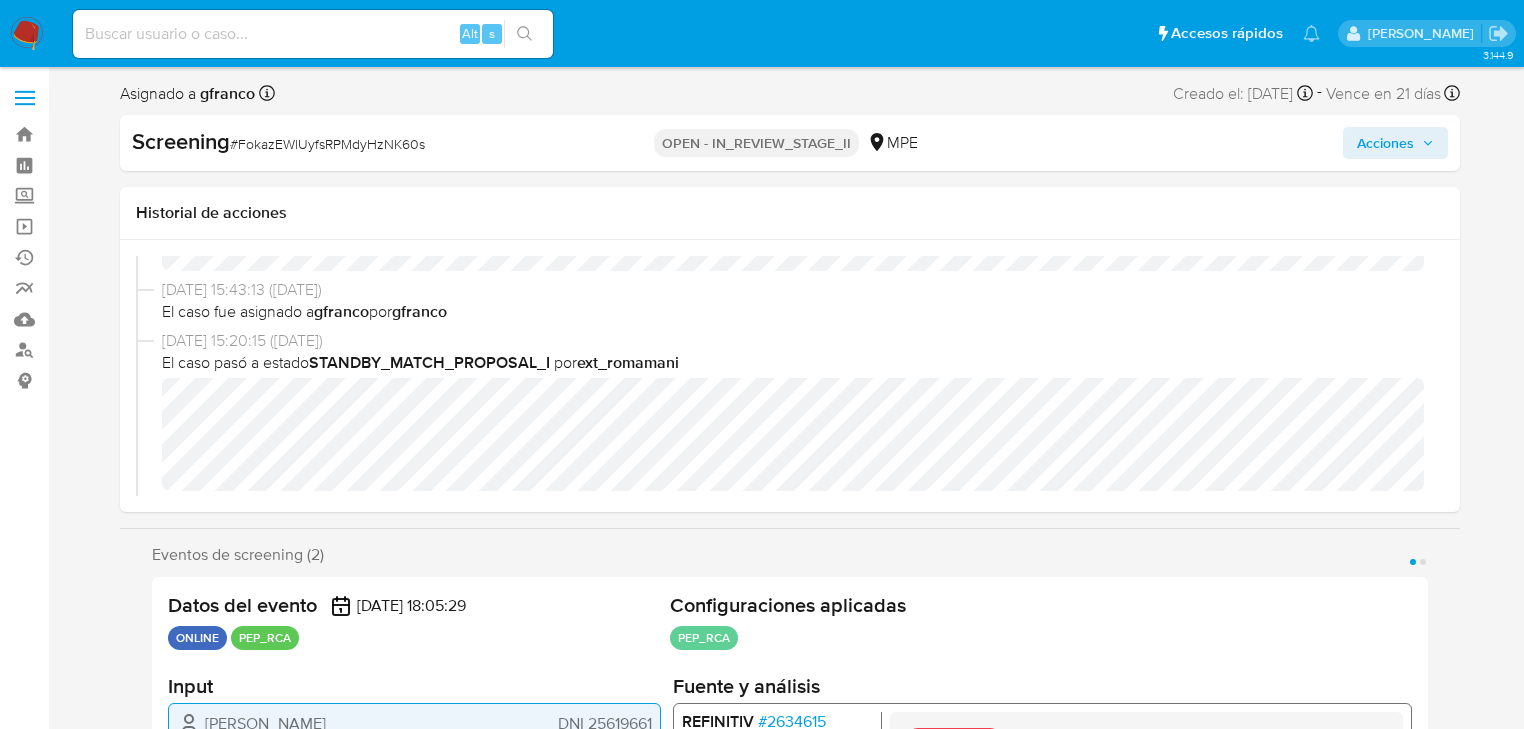 click on "Acciones" at bounding box center (1385, 143) 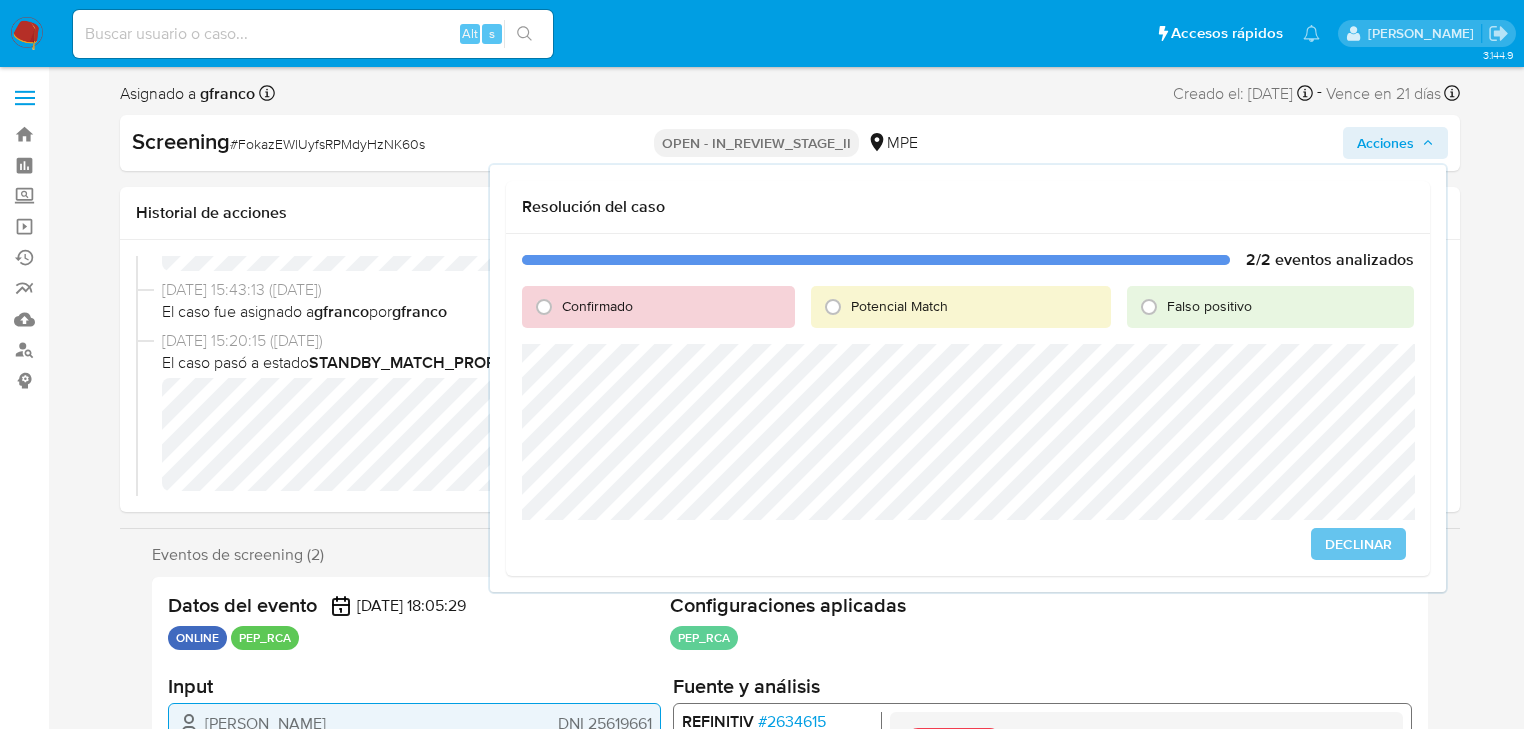 click on "Confirmado" at bounding box center (597, 306) 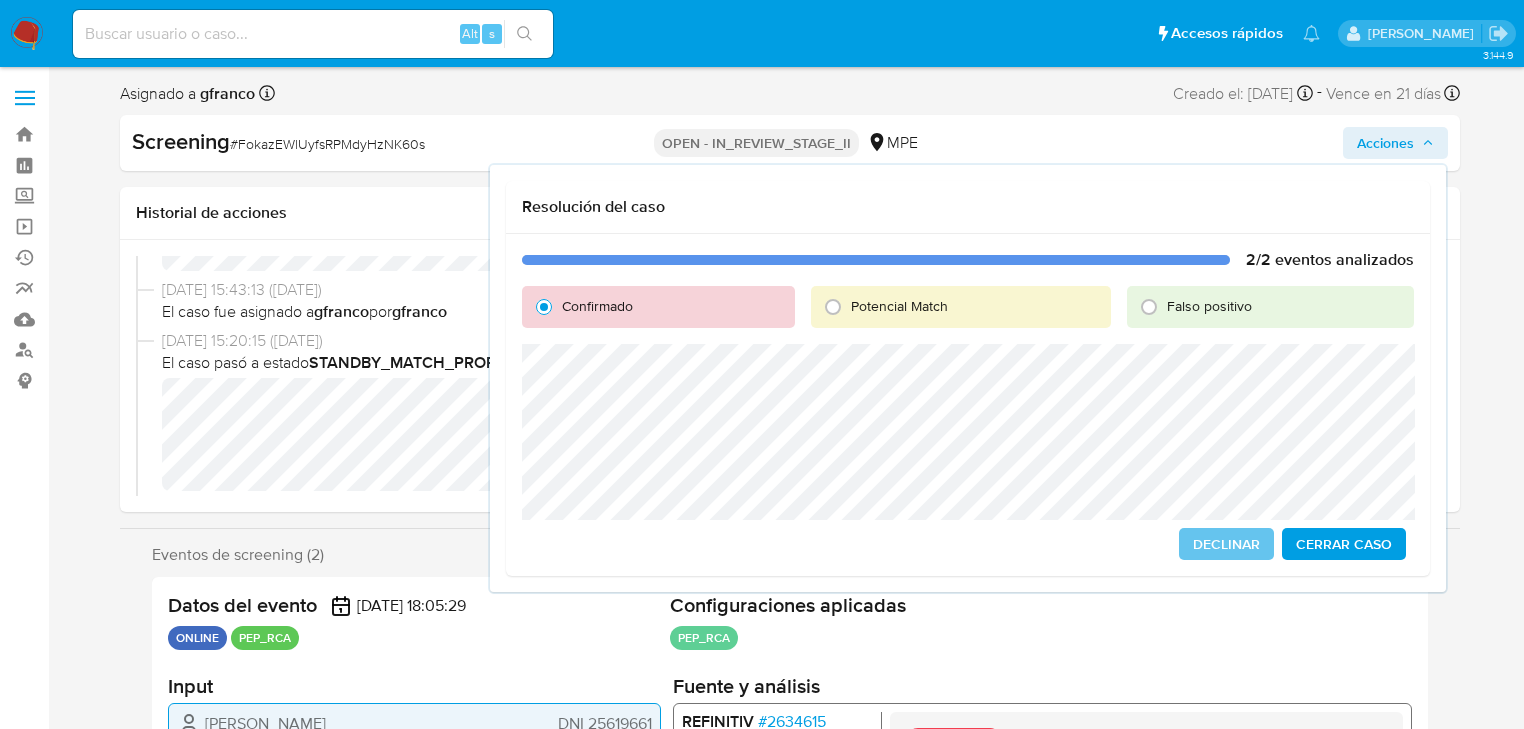 click on "Cerrar Caso" at bounding box center (1344, 544) 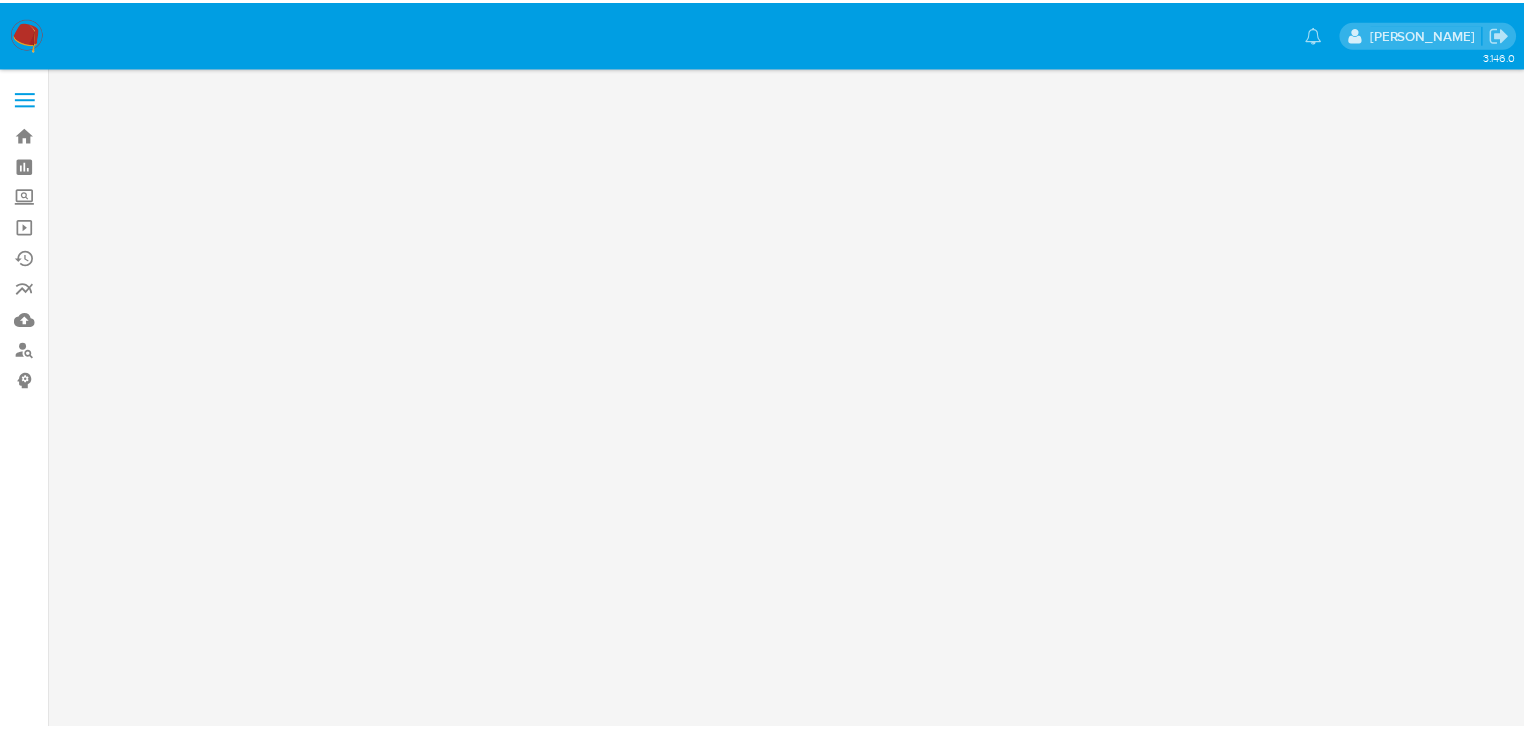 scroll, scrollTop: 0, scrollLeft: 0, axis: both 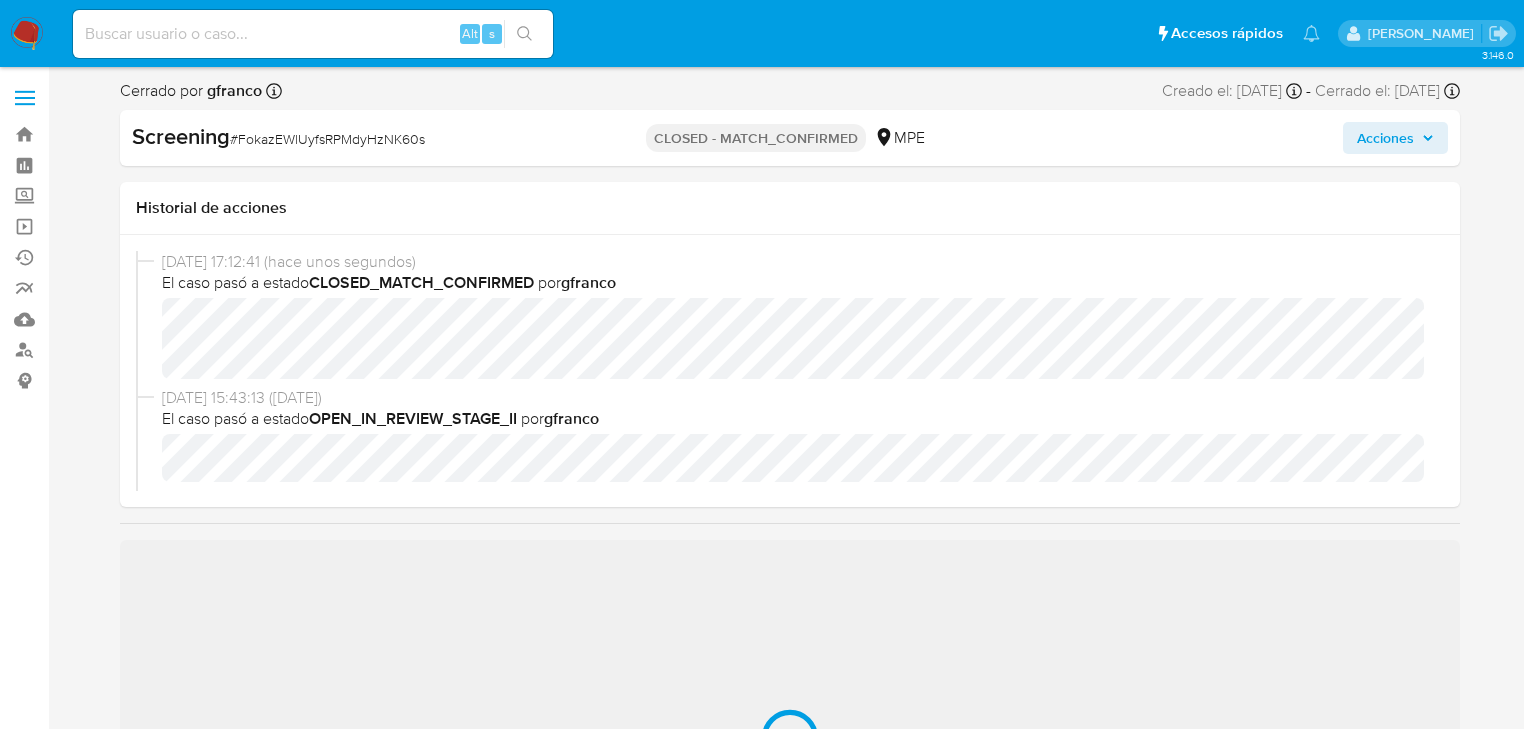 select on "10" 